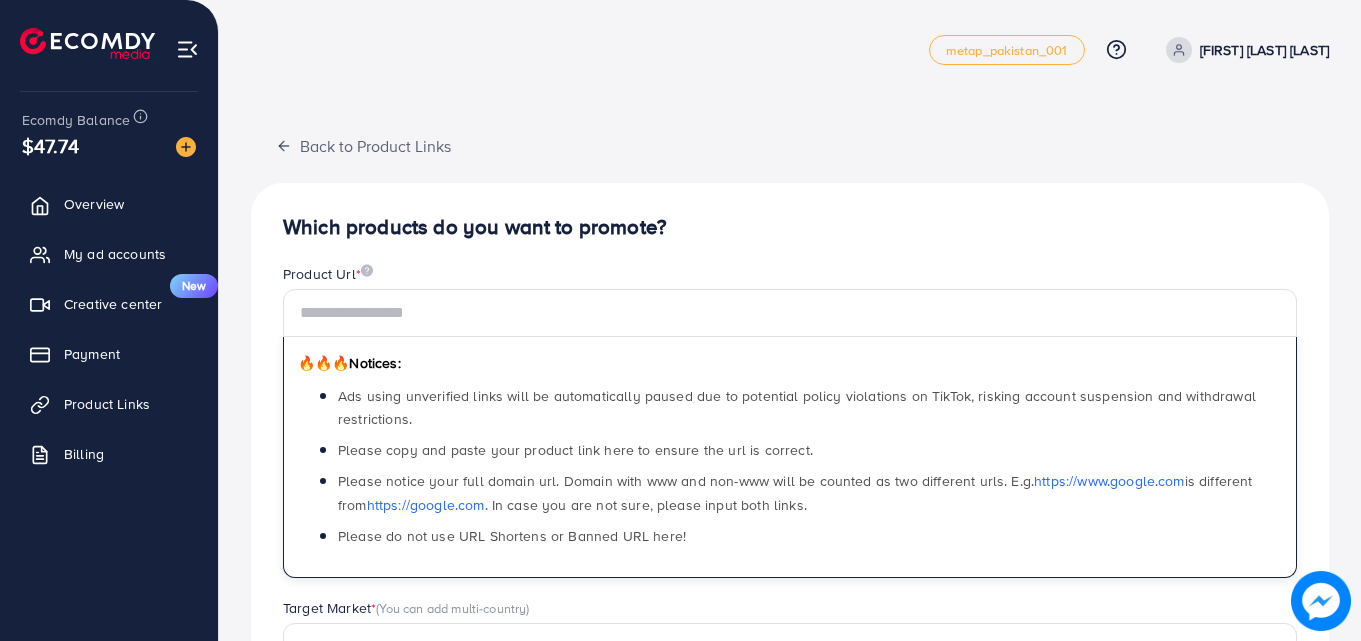 scroll, scrollTop: 0, scrollLeft: 0, axis: both 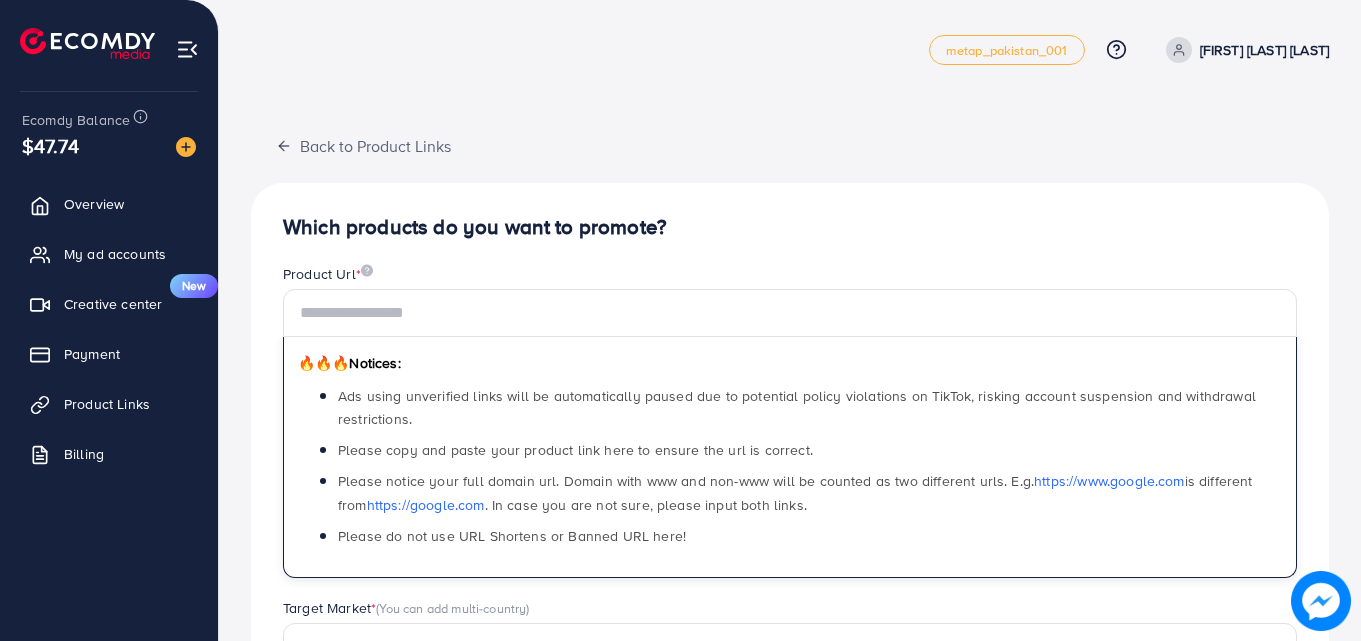 click at bounding box center [790, 313] 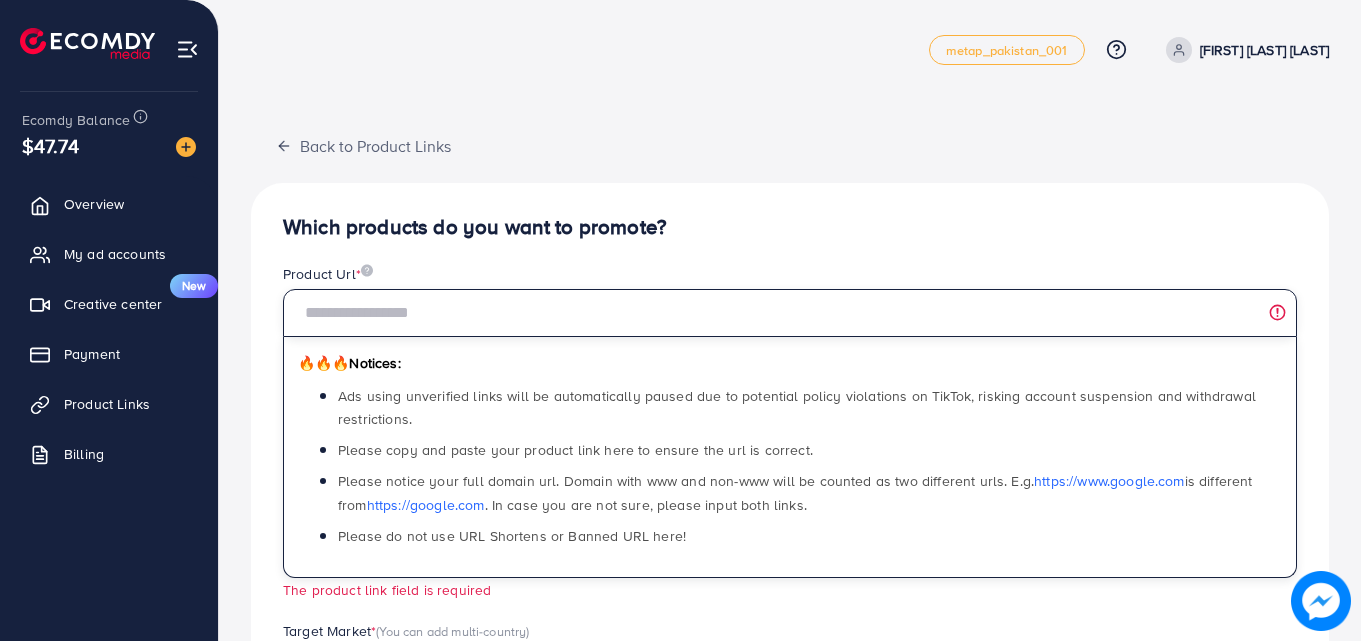 click at bounding box center (790, 313) 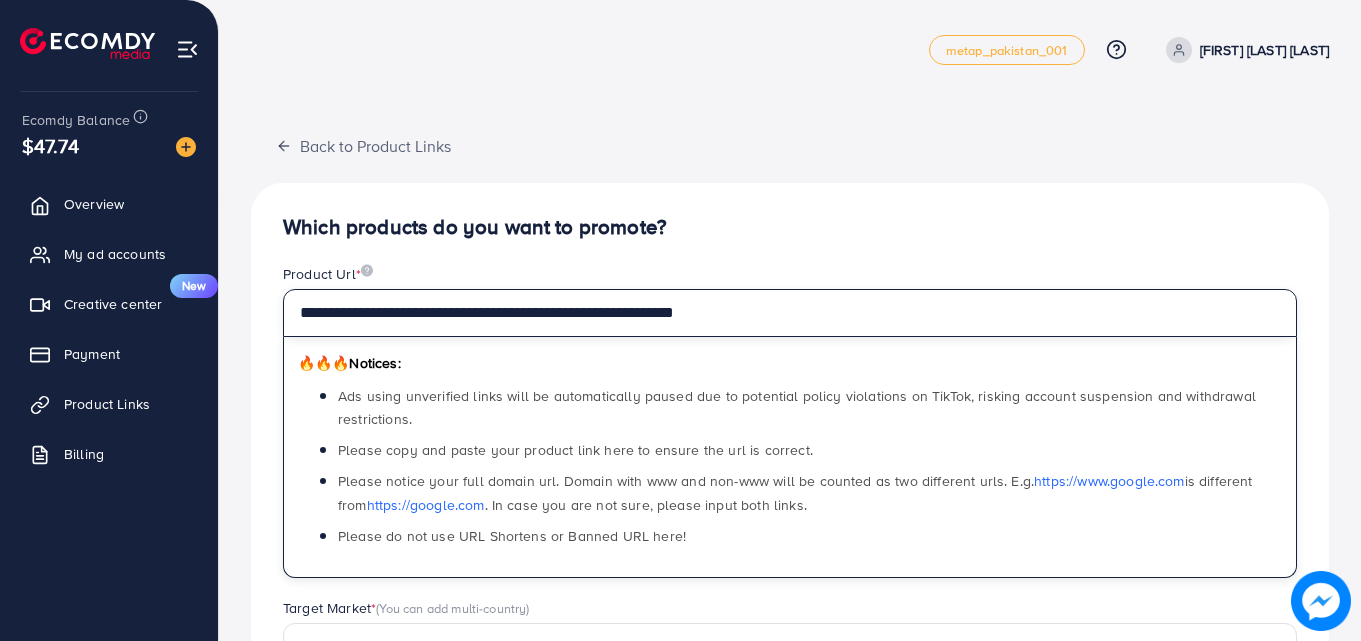type on "**********" 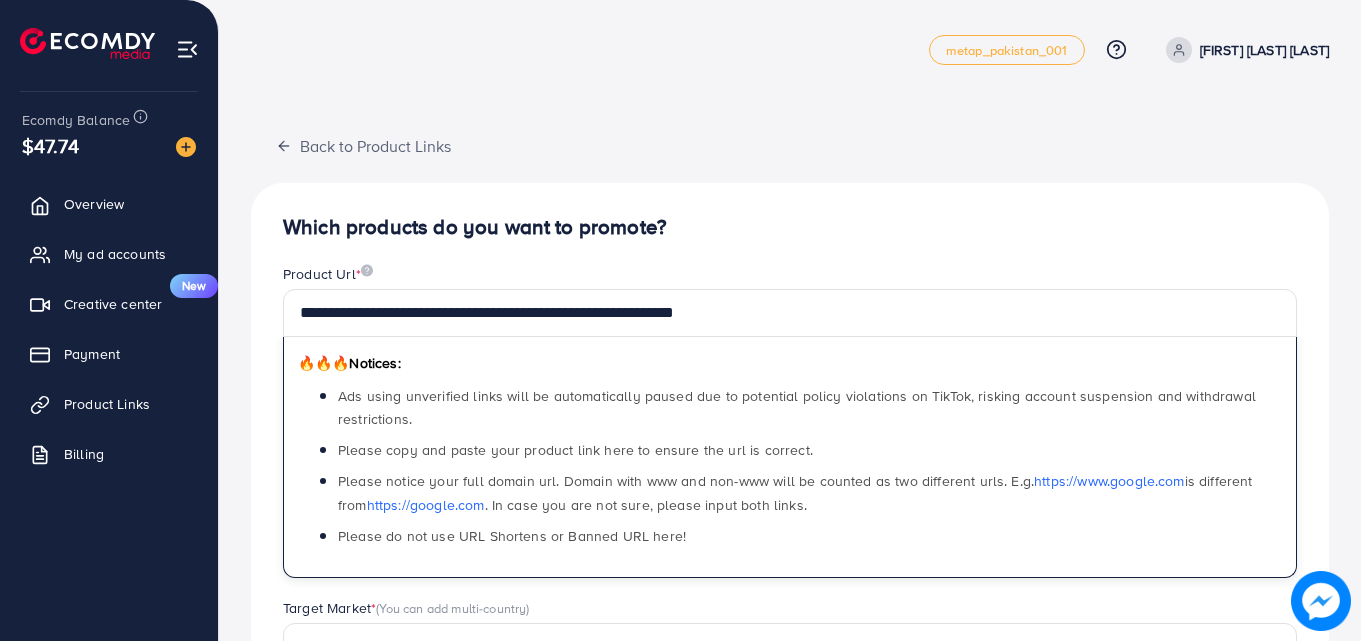click on "Target Market  *  (You can add multi-country)" at bounding box center (790, 610) 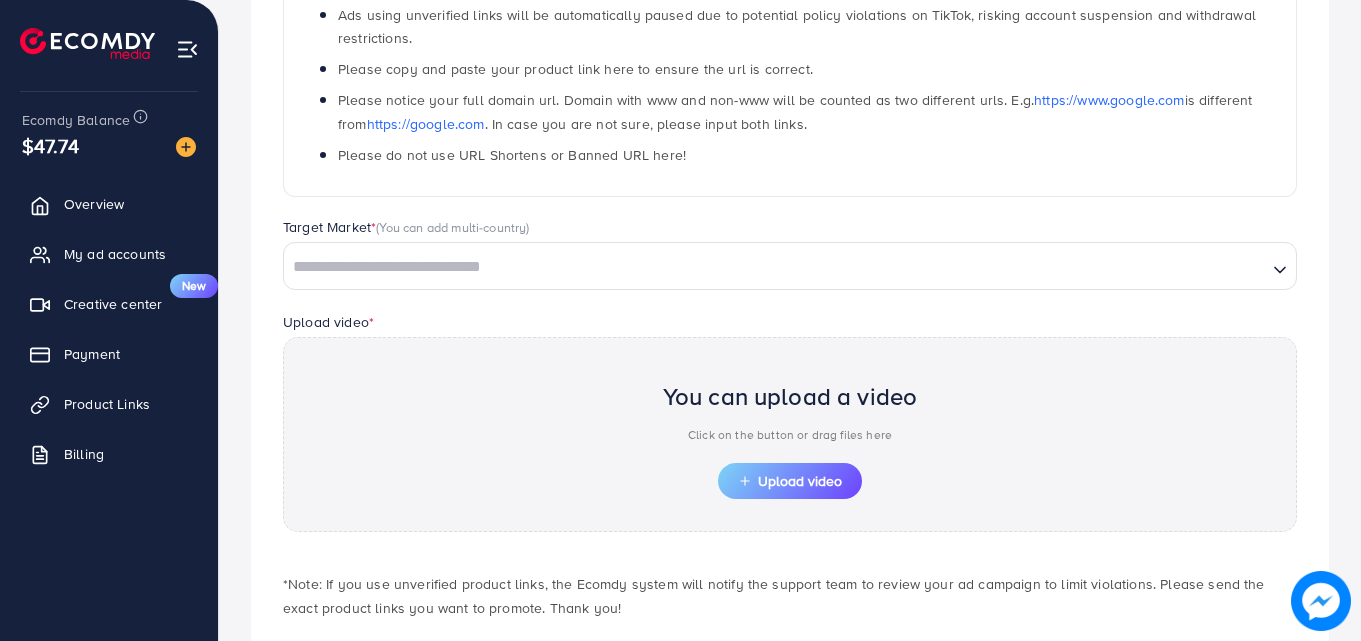 scroll, scrollTop: 400, scrollLeft: 0, axis: vertical 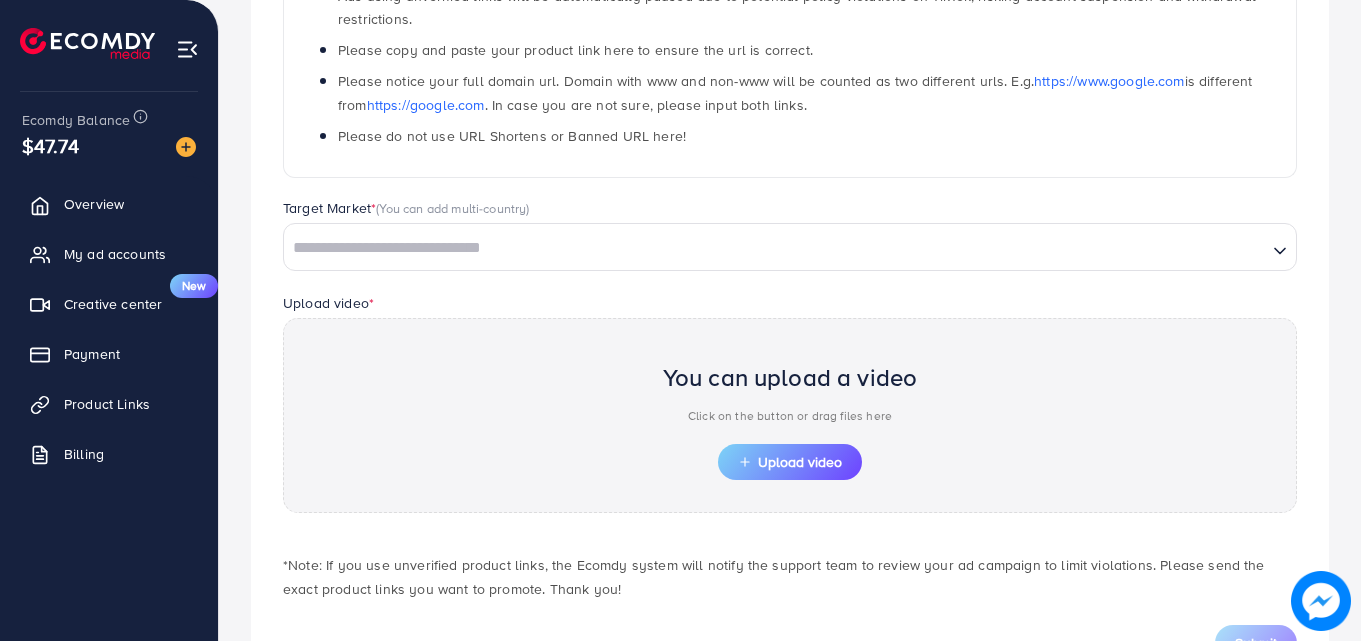 click on "Loading..." at bounding box center (790, 247) 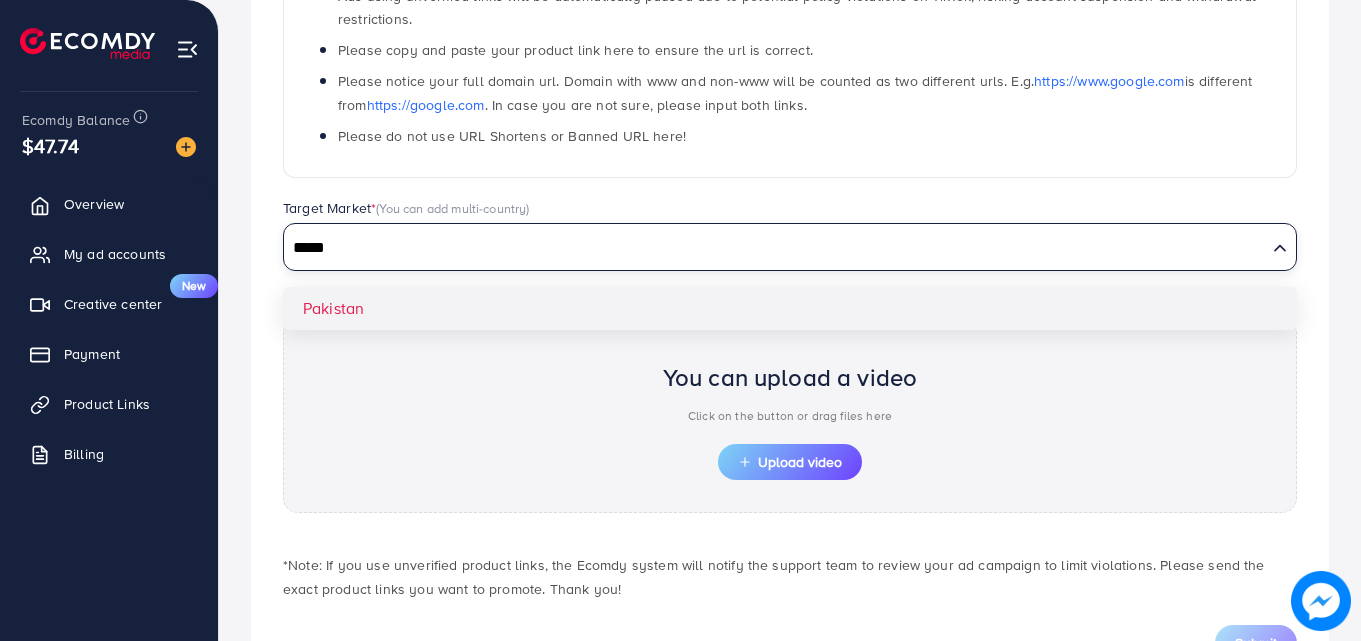 type on "*****" 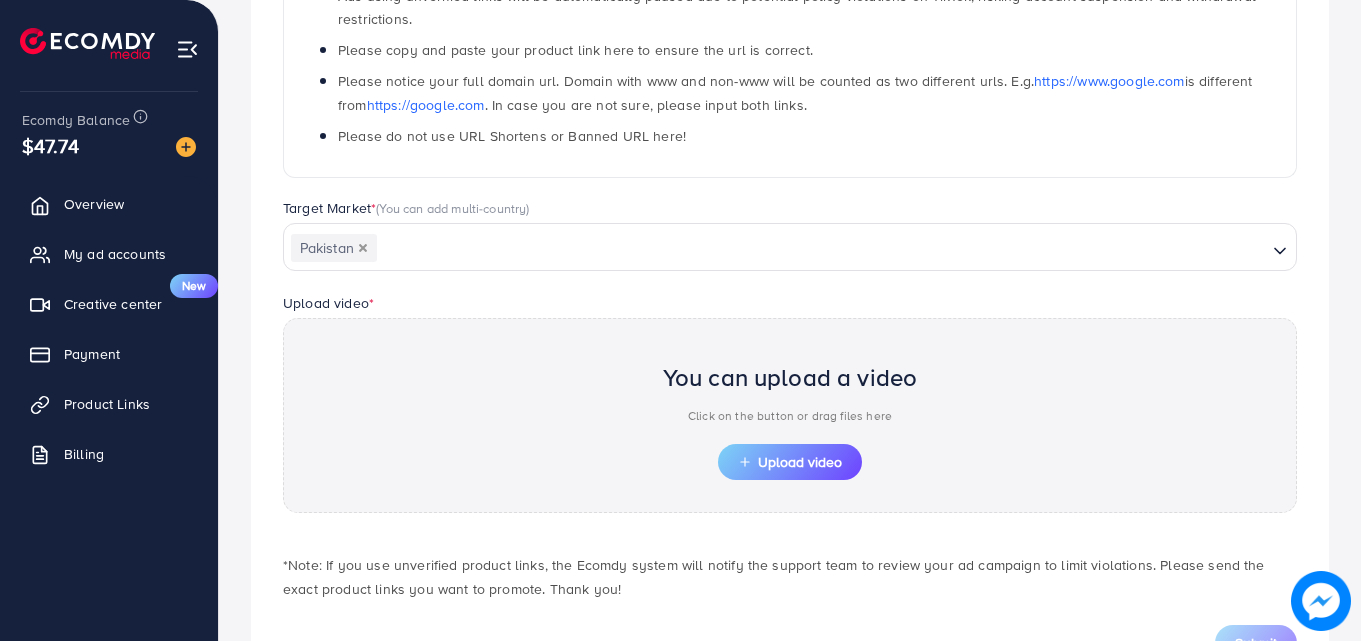 click on "**********" at bounding box center [790, 238] 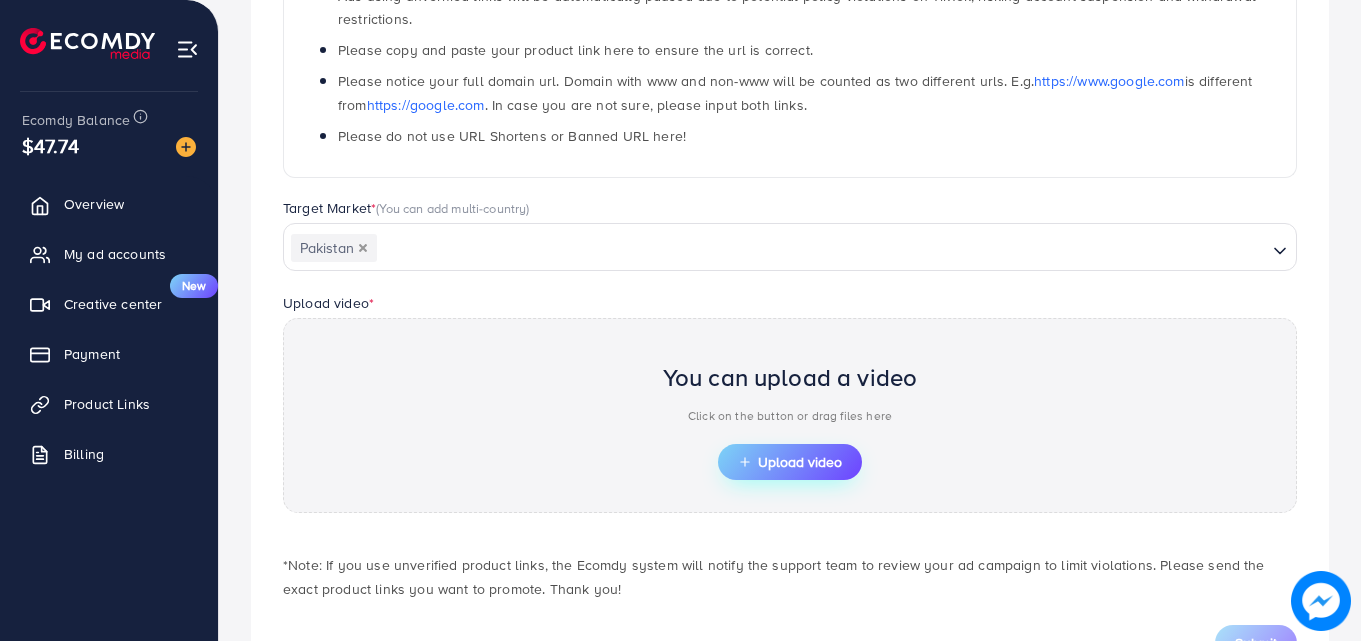 click on "Upload video" at bounding box center (790, 462) 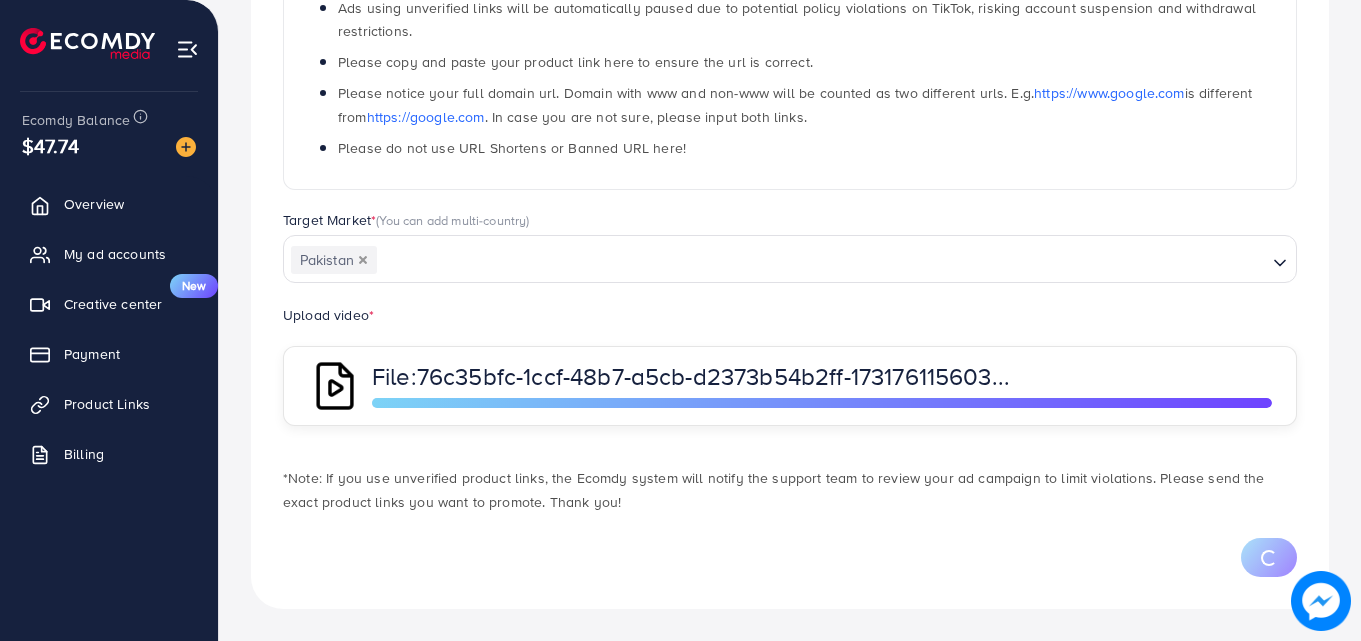 scroll, scrollTop: 400, scrollLeft: 0, axis: vertical 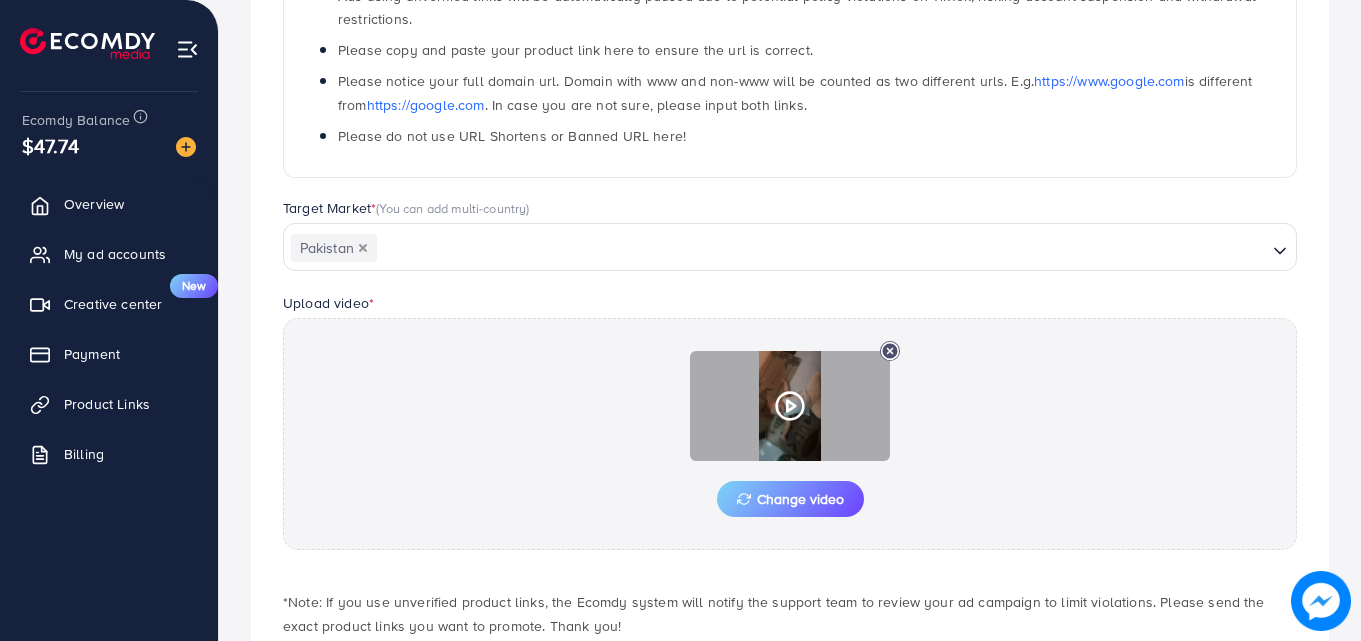 click 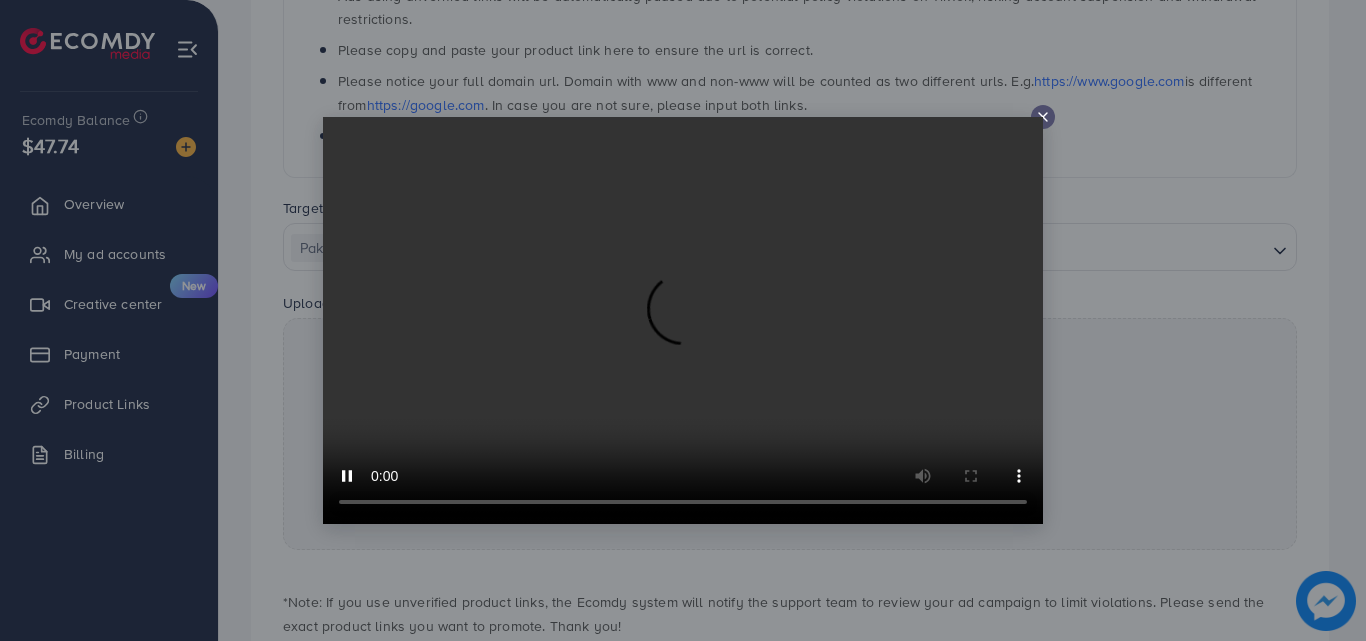 click 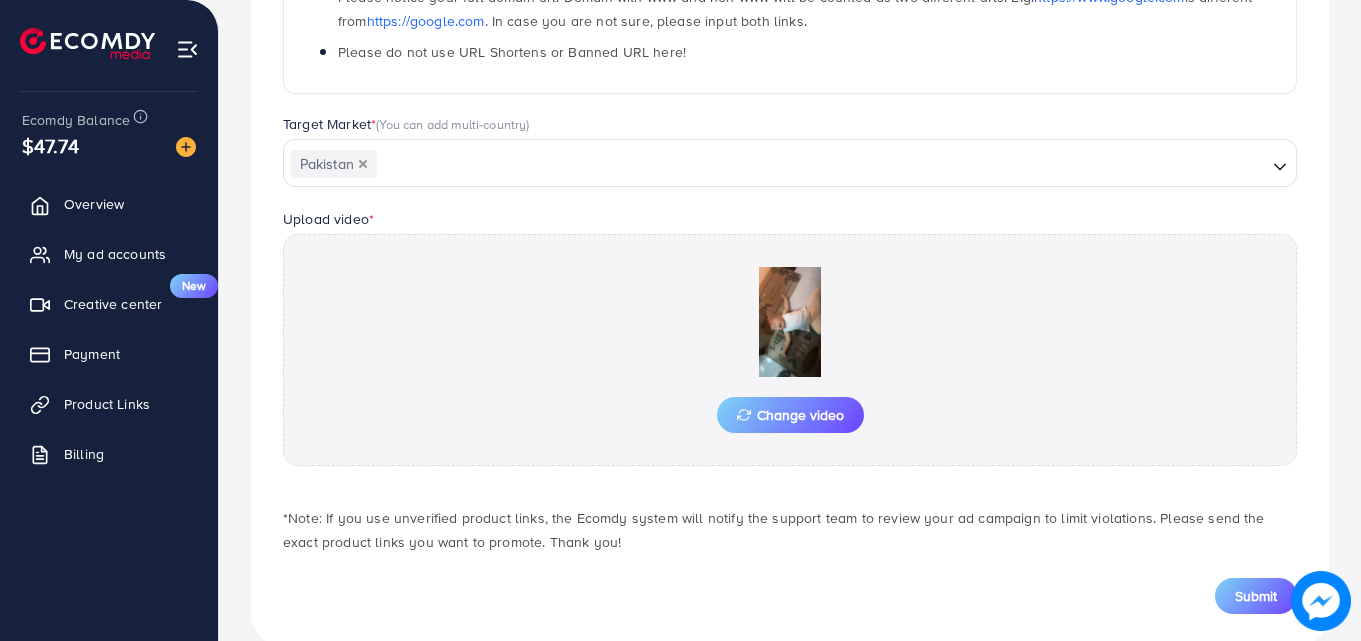 scroll, scrollTop: 488, scrollLeft: 0, axis: vertical 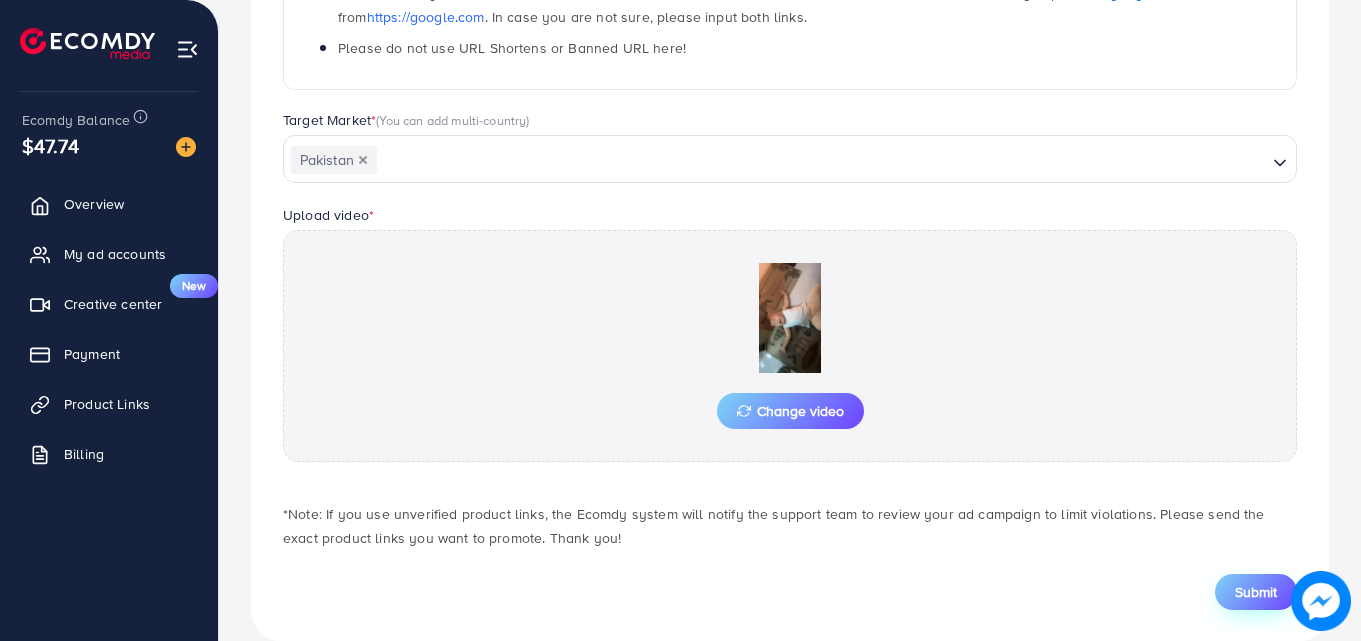 click on "Submit" at bounding box center [1256, 592] 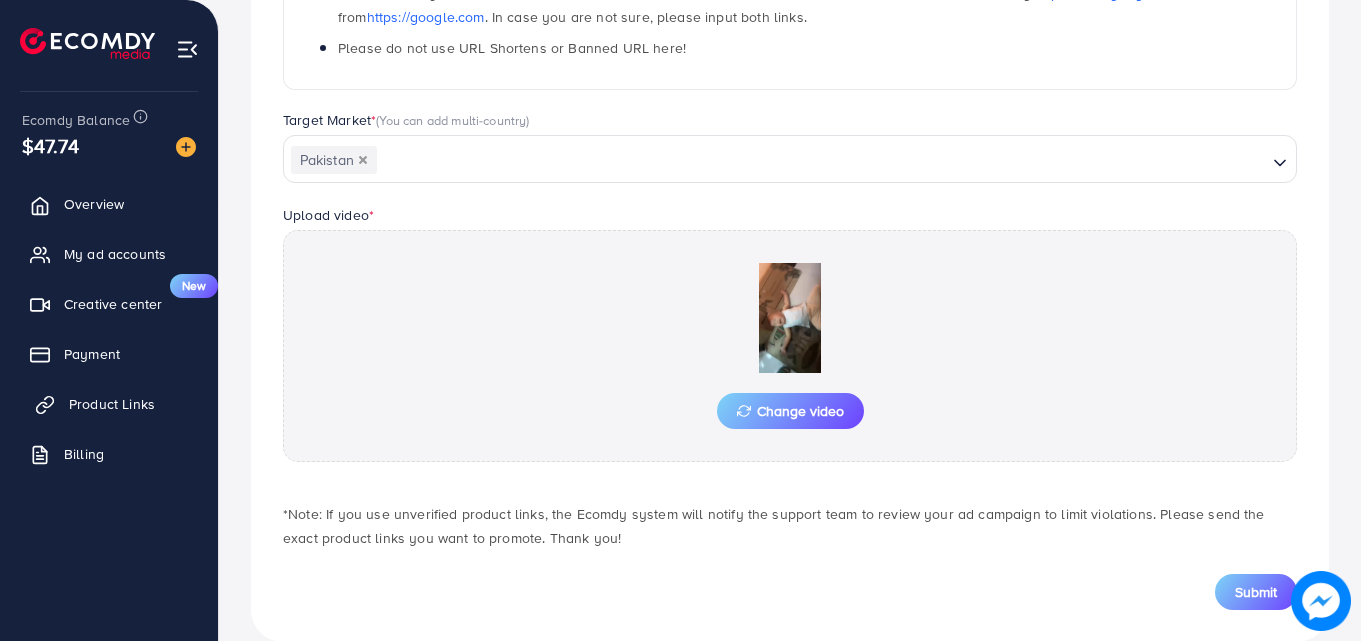 click on "Product Links" at bounding box center [112, 404] 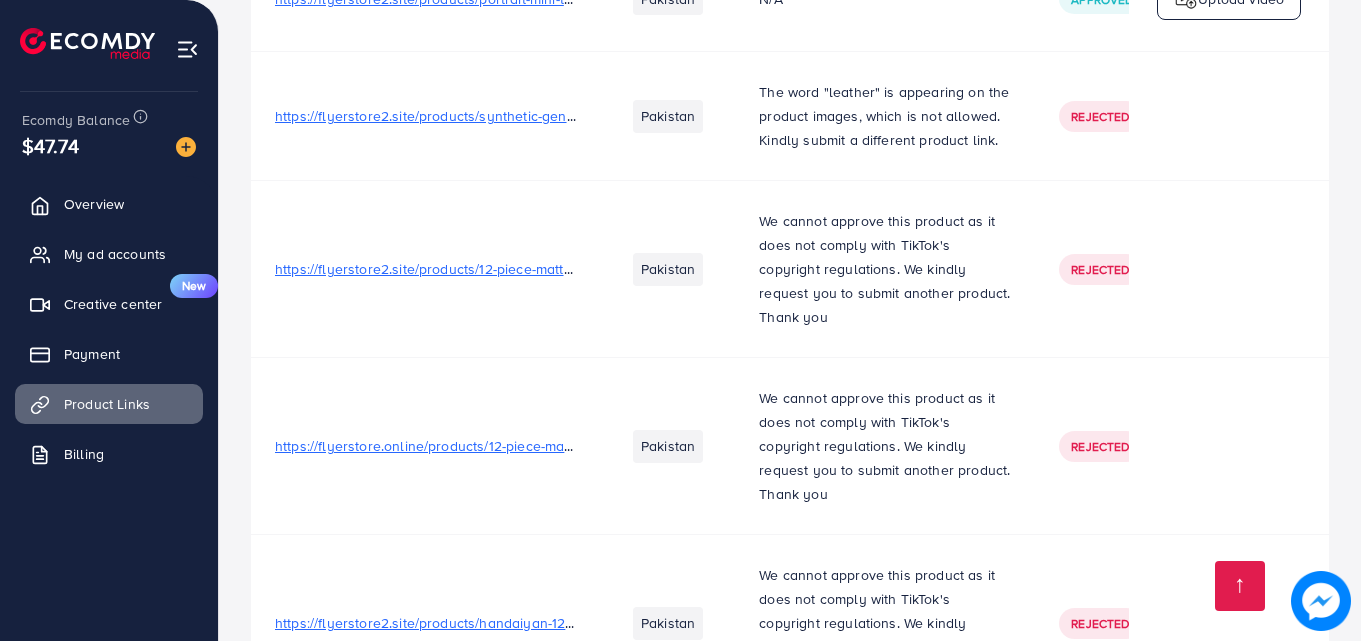 scroll, scrollTop: 11290, scrollLeft: 0, axis: vertical 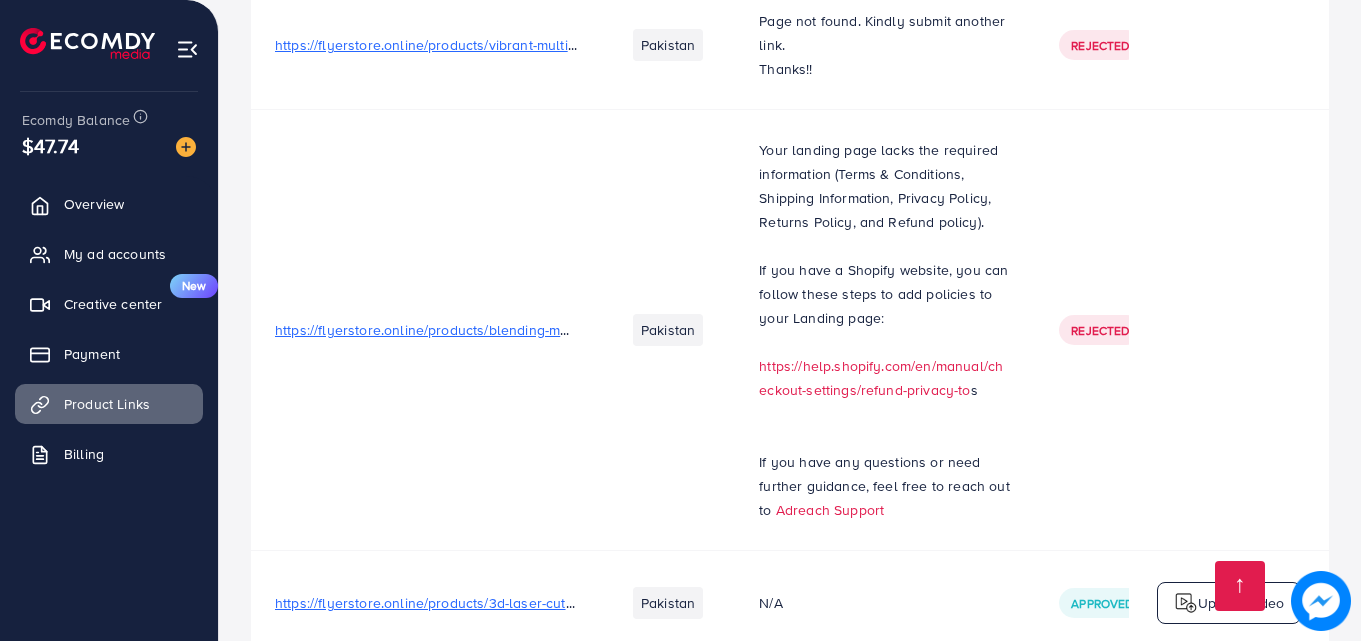 drag, startPoint x: 940, startPoint y: 542, endPoint x: 976, endPoint y: 557, distance: 39 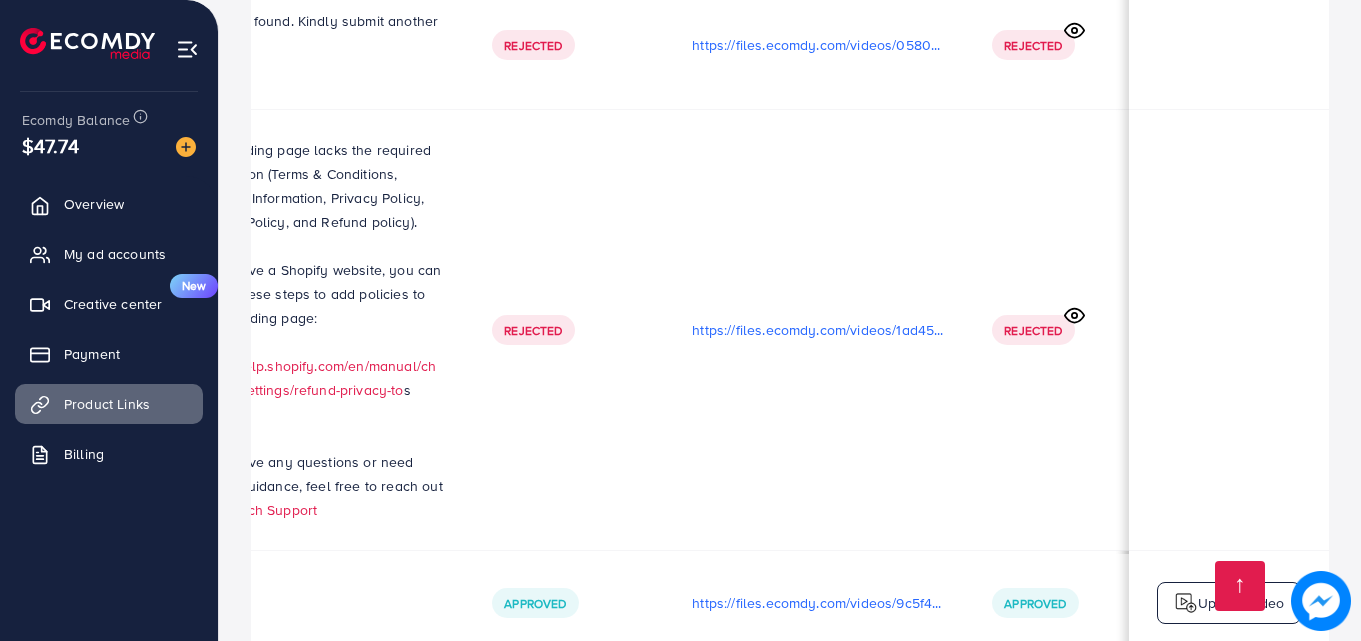 scroll, scrollTop: 0, scrollLeft: 570, axis: horizontal 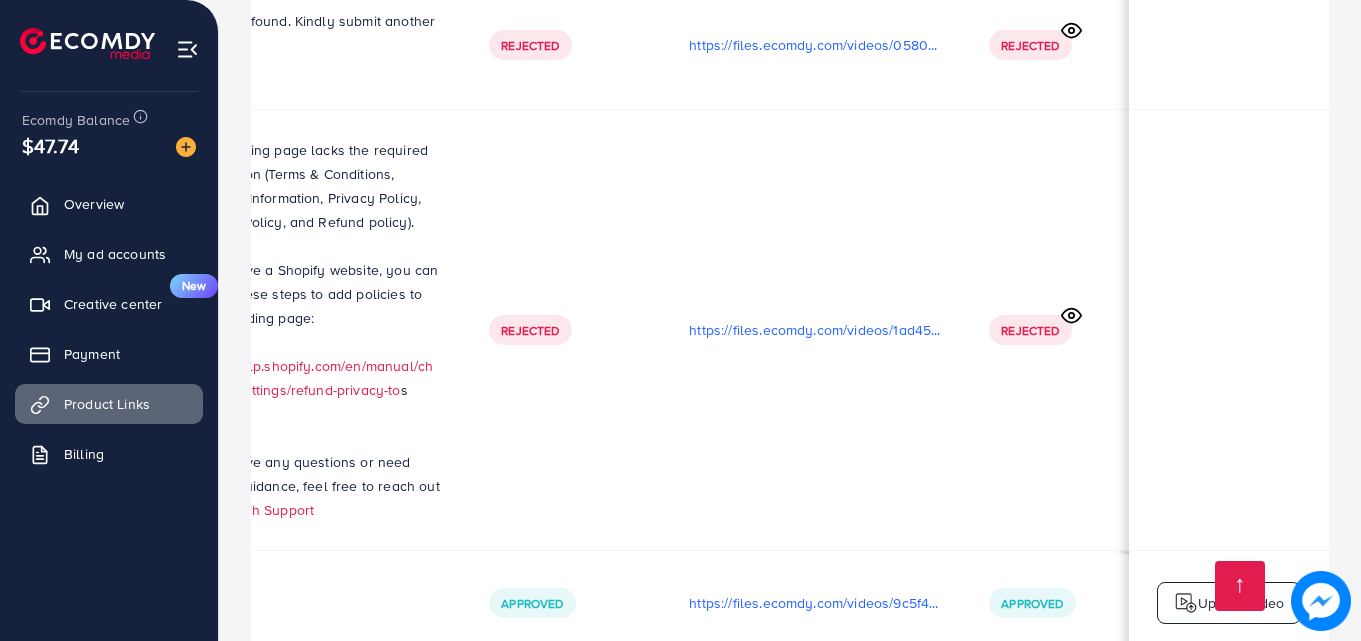 click on "83 Product Link(s)" at bounding box center [790, 791] 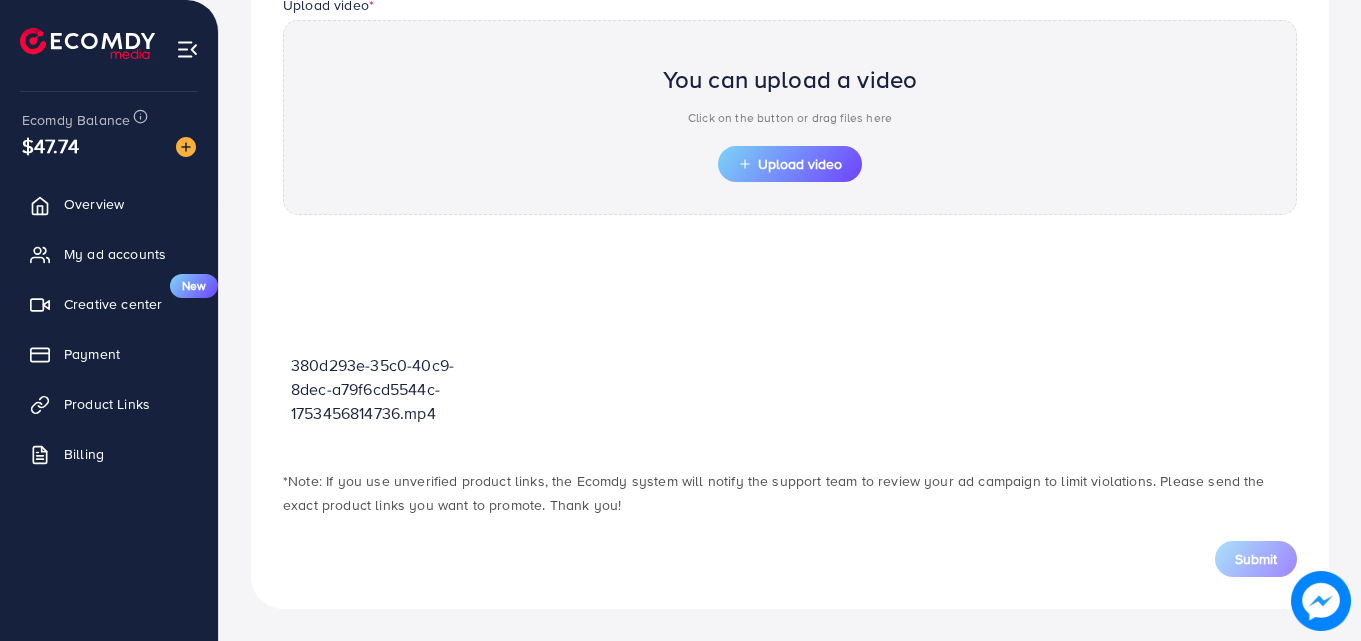 scroll, scrollTop: 698, scrollLeft: 0, axis: vertical 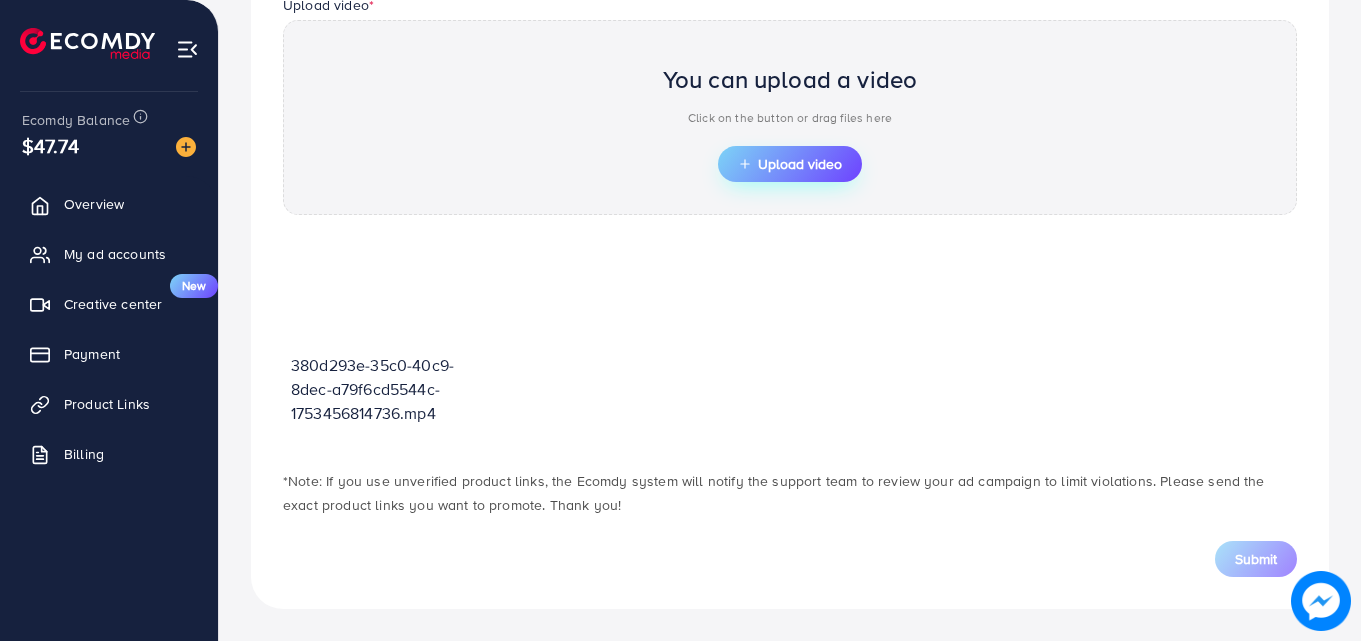 click on "Upload video" at bounding box center (790, 164) 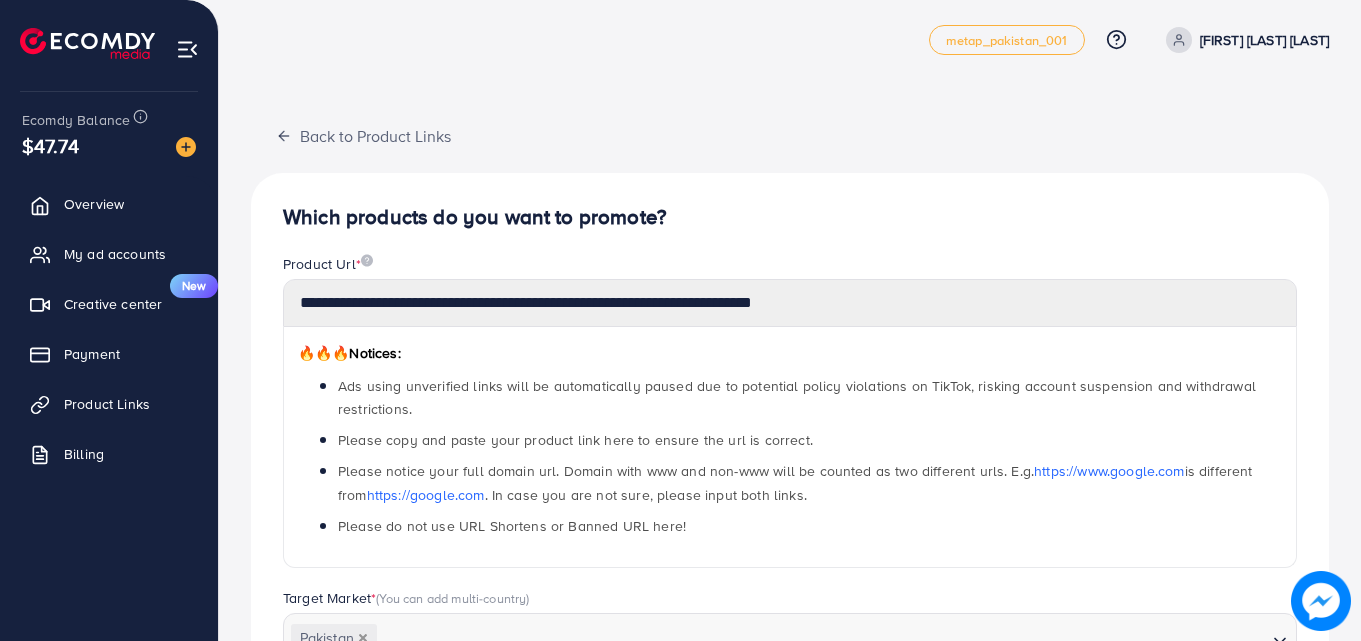 scroll, scrollTop: 0, scrollLeft: 0, axis: both 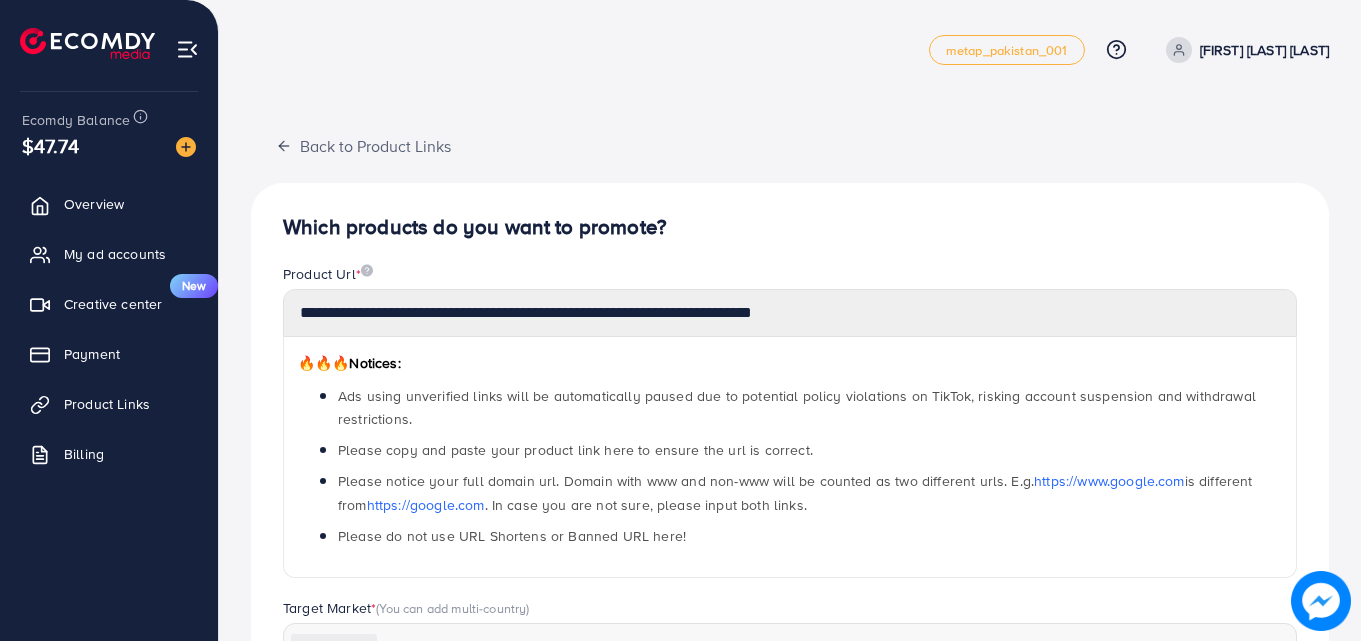 click on "**********" at bounding box center (790, 697) 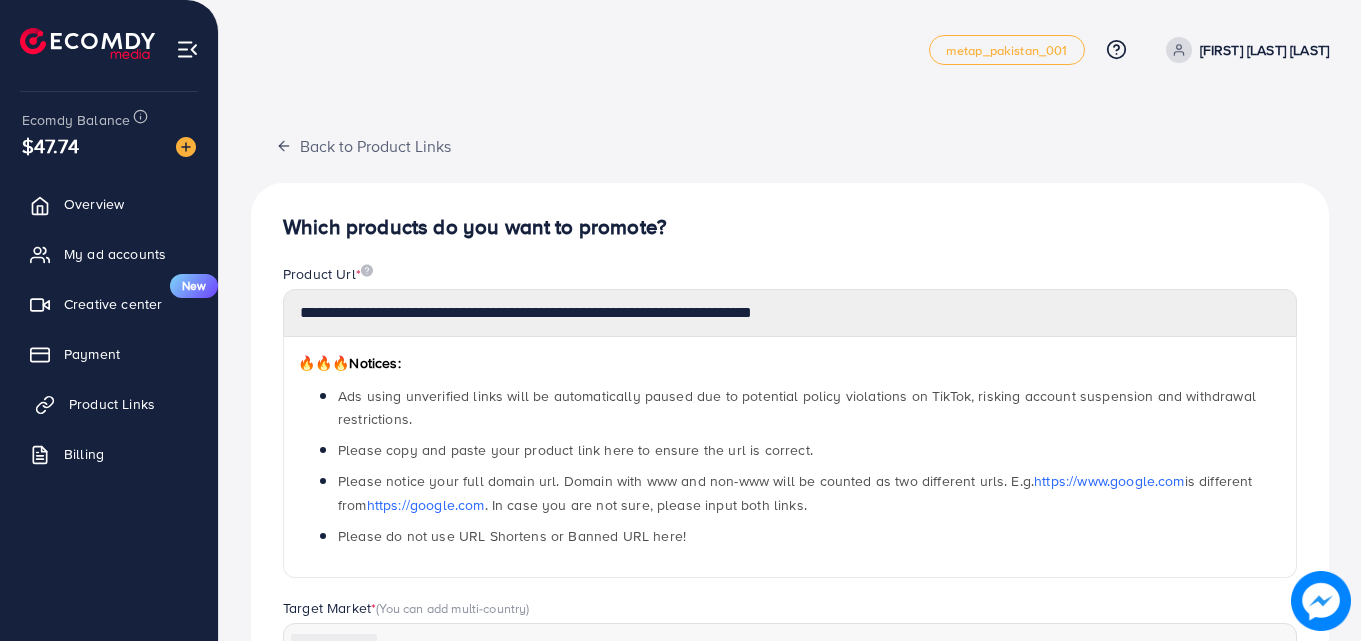 click on "Product Links" at bounding box center [112, 404] 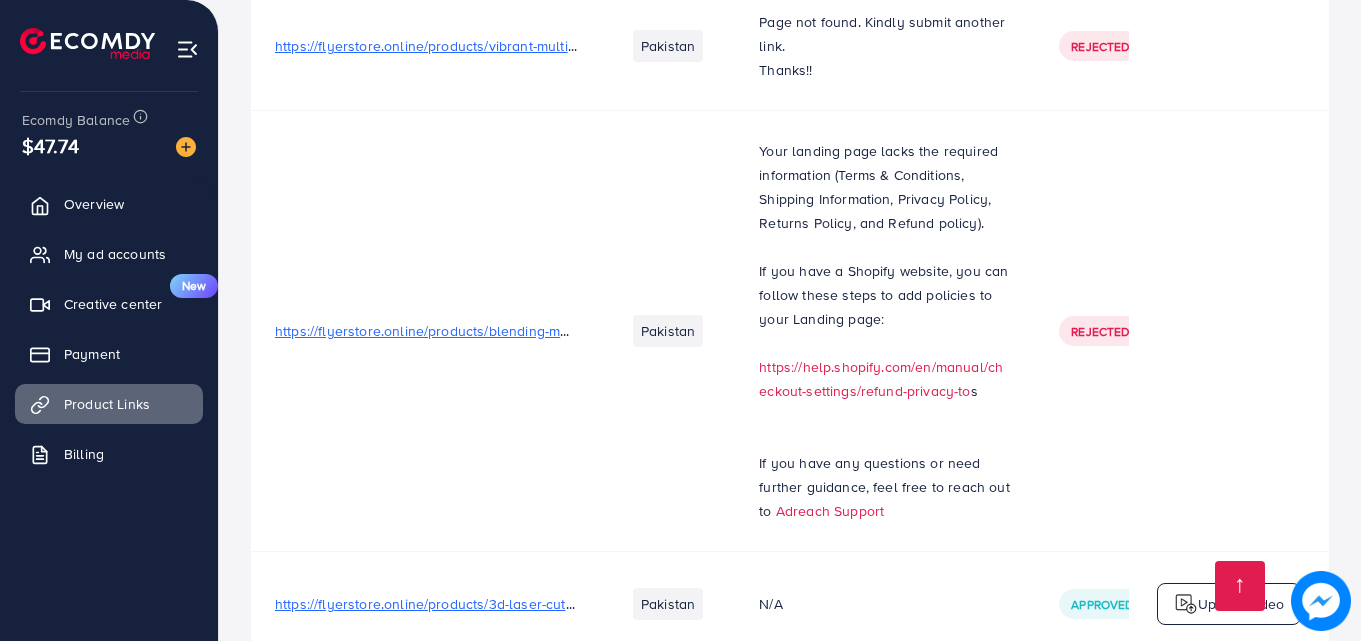 scroll, scrollTop: 11290, scrollLeft: 0, axis: vertical 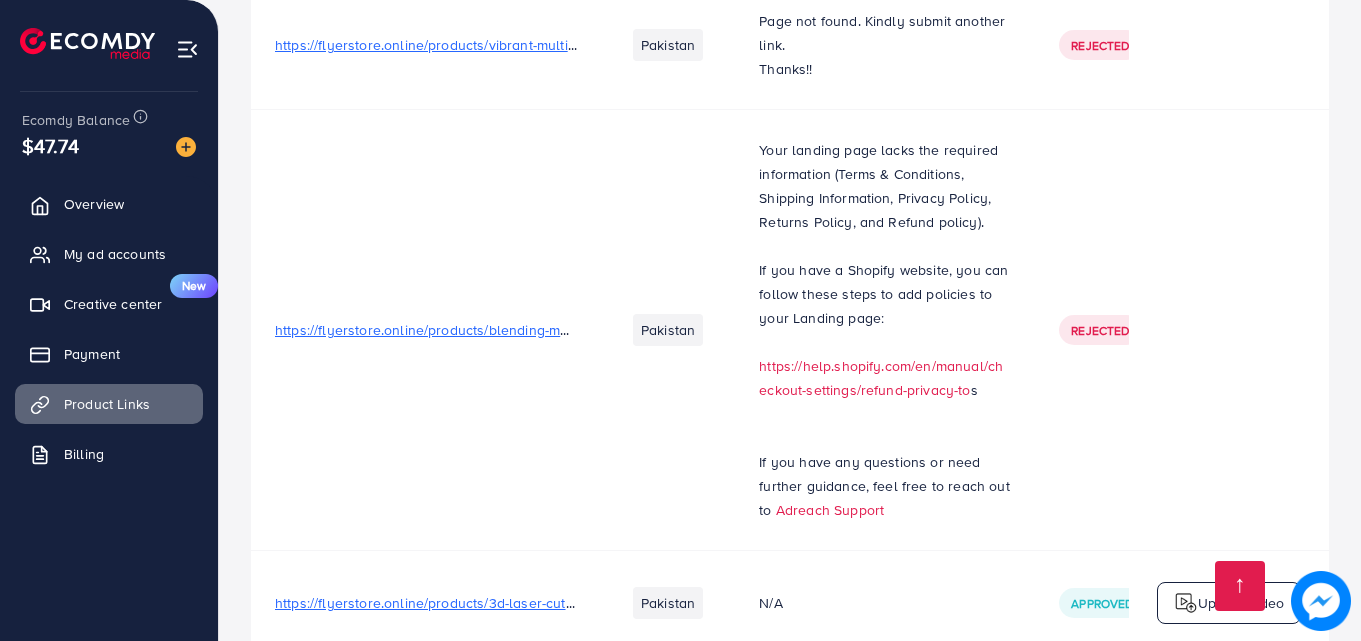 drag, startPoint x: 913, startPoint y: 543, endPoint x: 978, endPoint y: 551, distance: 65.490456 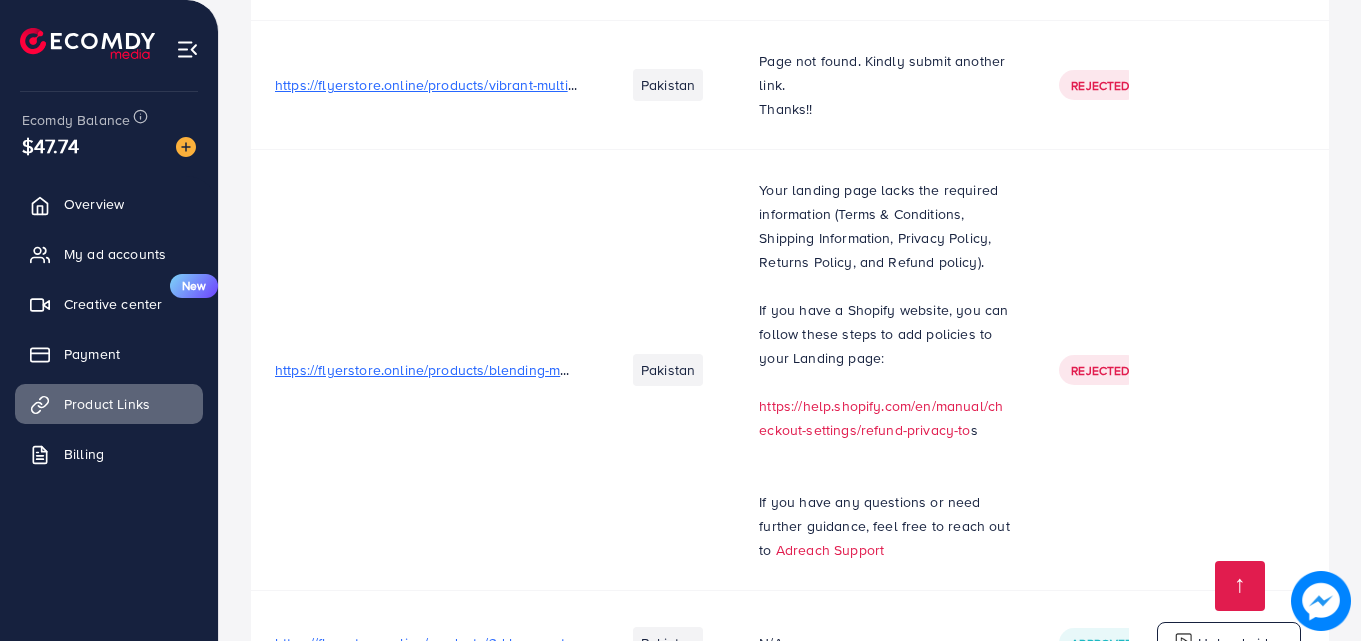 click on "https://deziry.store/products/mobile-phone-screen-magnifier  [COUNTRY]  N/A Approved  N/A   N/A   Upload video      https://flyerstore.online/products/8-hole-electric-bubble-gun-machine  [COUNTRY]  This product/service is not allowed/ is restricted to advertise on TikTok as violates such as  ...  policy, kindly change to another product. Thanks! Rejected  https://files.ecomdy.com/videos/8910198a-a7a0-4333-8b17-11ce8e0902a6-1731398253801.mov  Rejected     https://flyerstore.online/products/magic-water-coloring-book-for-kids  [COUNTRY]  N/A Approved  https://files.ecomdy.com/videos/c31fa073-74e6-45c3-9ffc-b8878d8e6954-1731410733737.mp4  Approved  Upload video      https://flyerstore.online/products/mobile-phone-screen-magnifier-3d-foldable-stand  [COUNTRY]  N/A Approved  https://files.ecomdy.com/videos/a86a73d2-d1cc-4ae9-83d8-6775ba0d95d6-1731513136223.mp4  Approved  Upload video      https://flyerstore.online/products/5pcs-pocket-perfume-set  [COUNTRY]  Rejected Rejected      [COUNTRY]  Rejected Rejected" at bounding box center [1093, -5087] 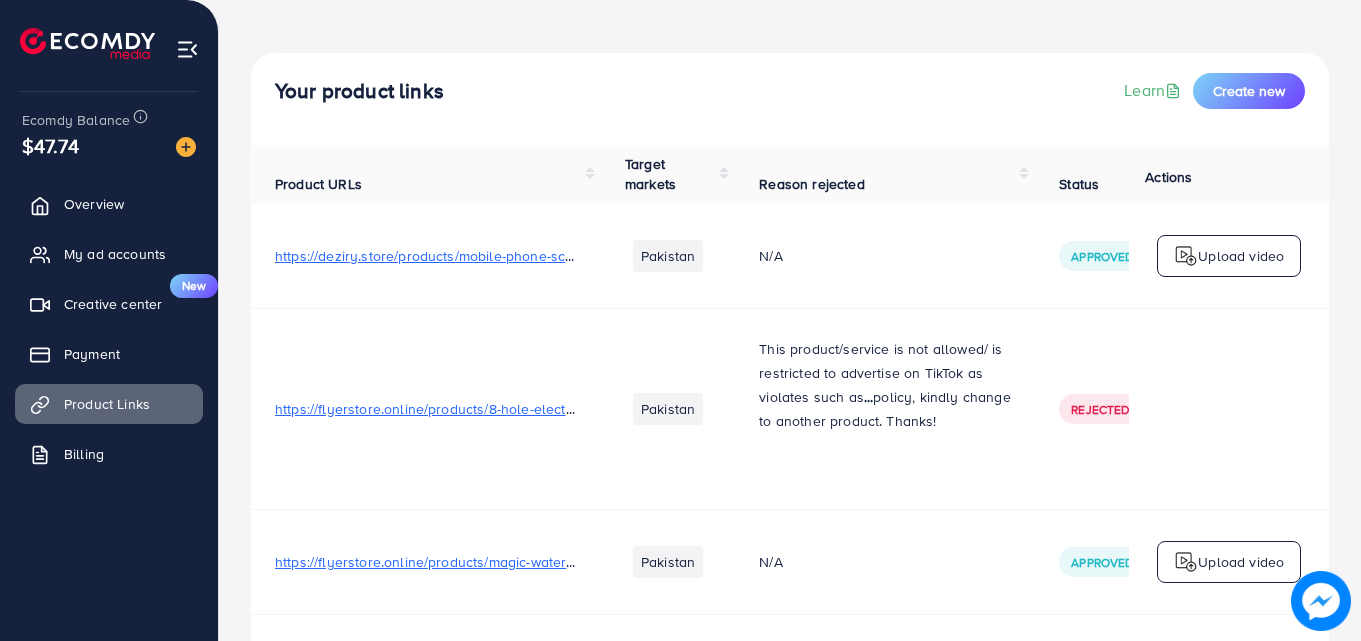 scroll, scrollTop: 0, scrollLeft: 0, axis: both 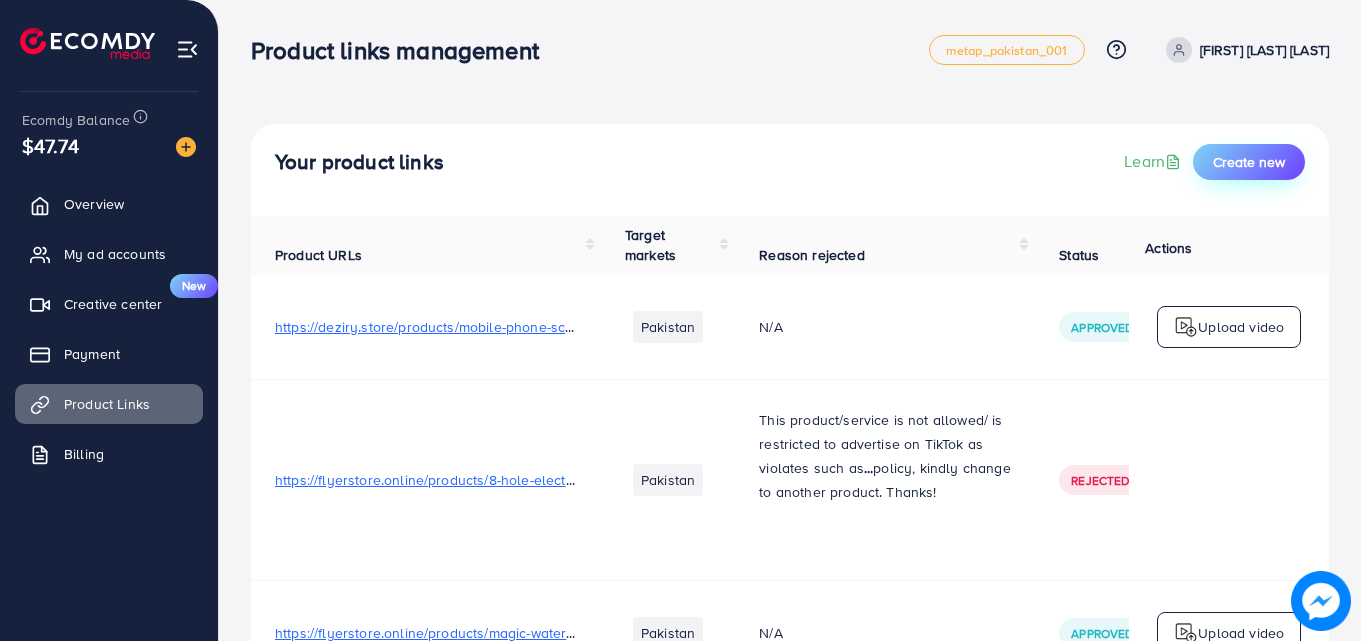 click on "Create new" at bounding box center (1249, 162) 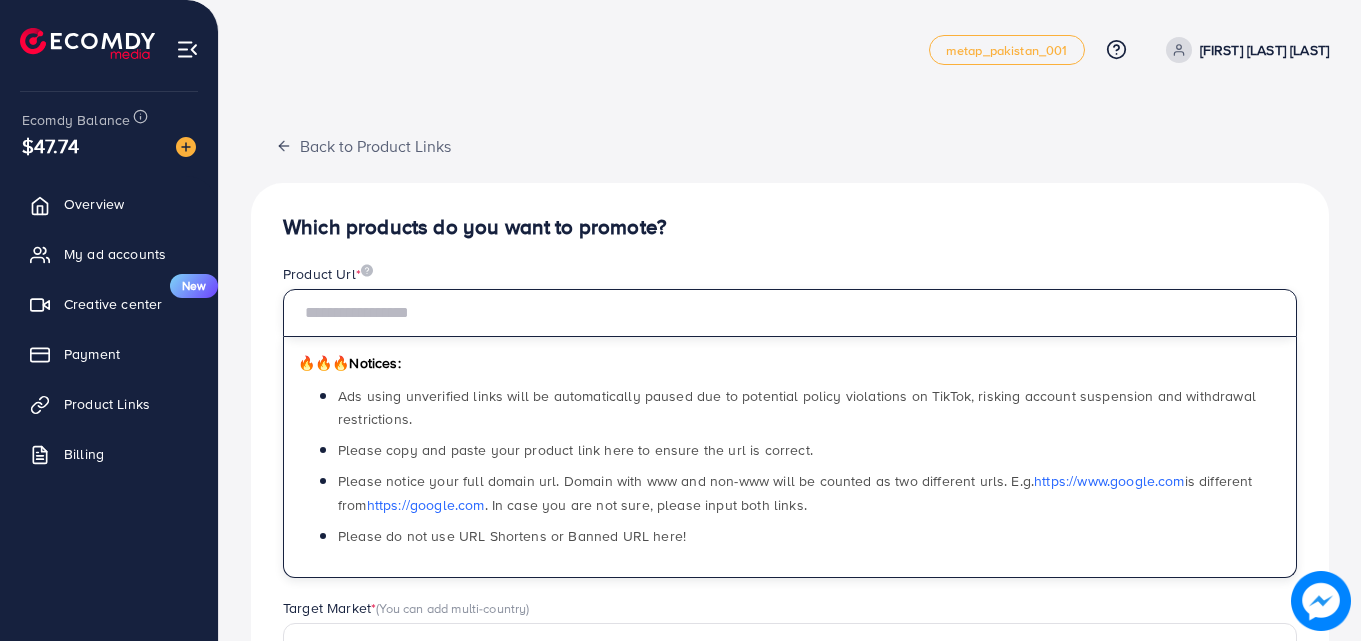 click at bounding box center [790, 313] 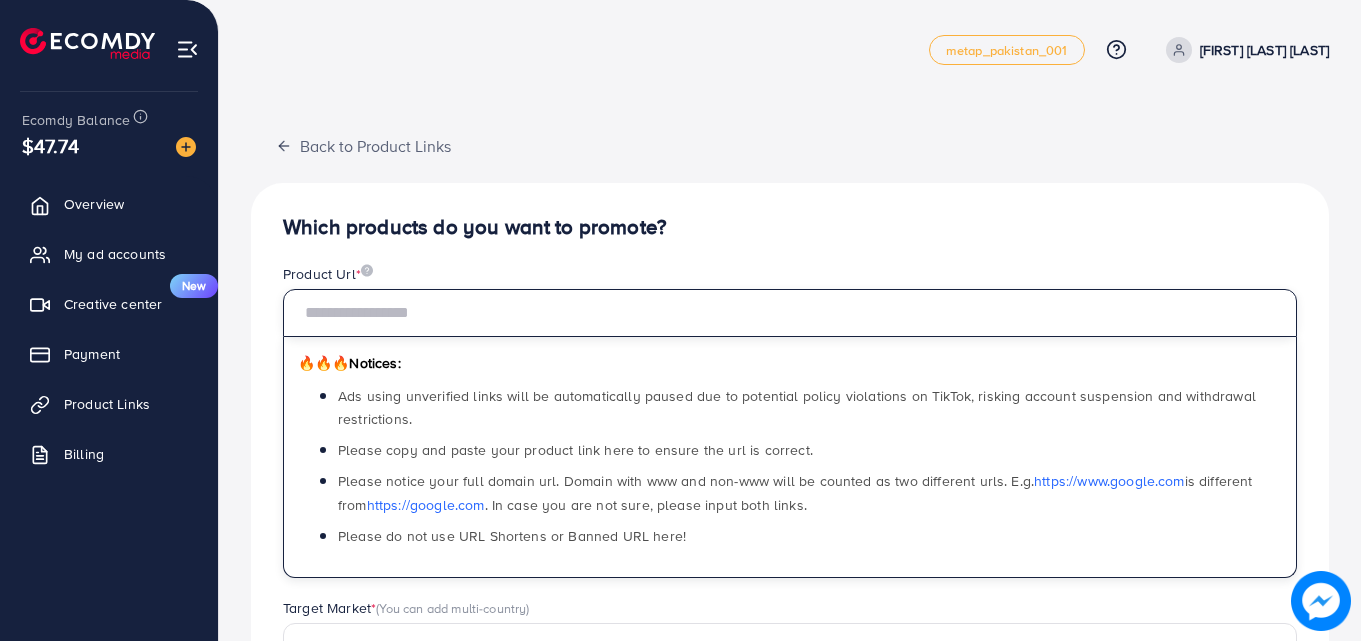 paste on "**********" 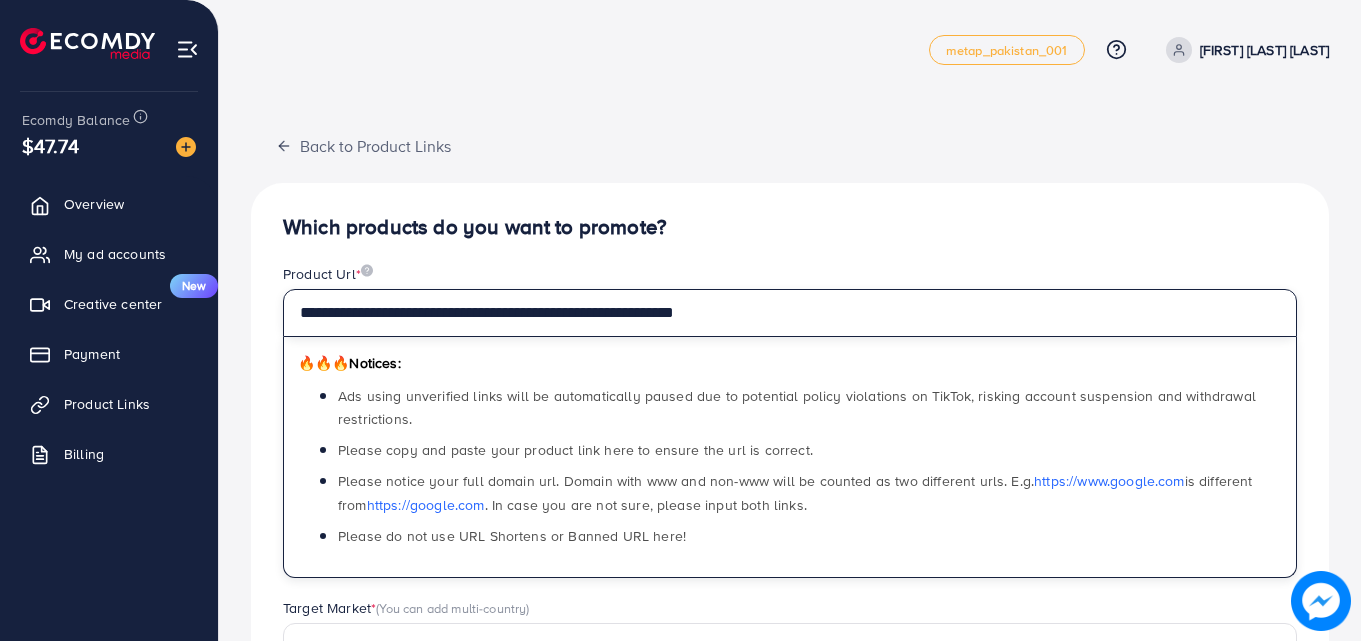 type on "**********" 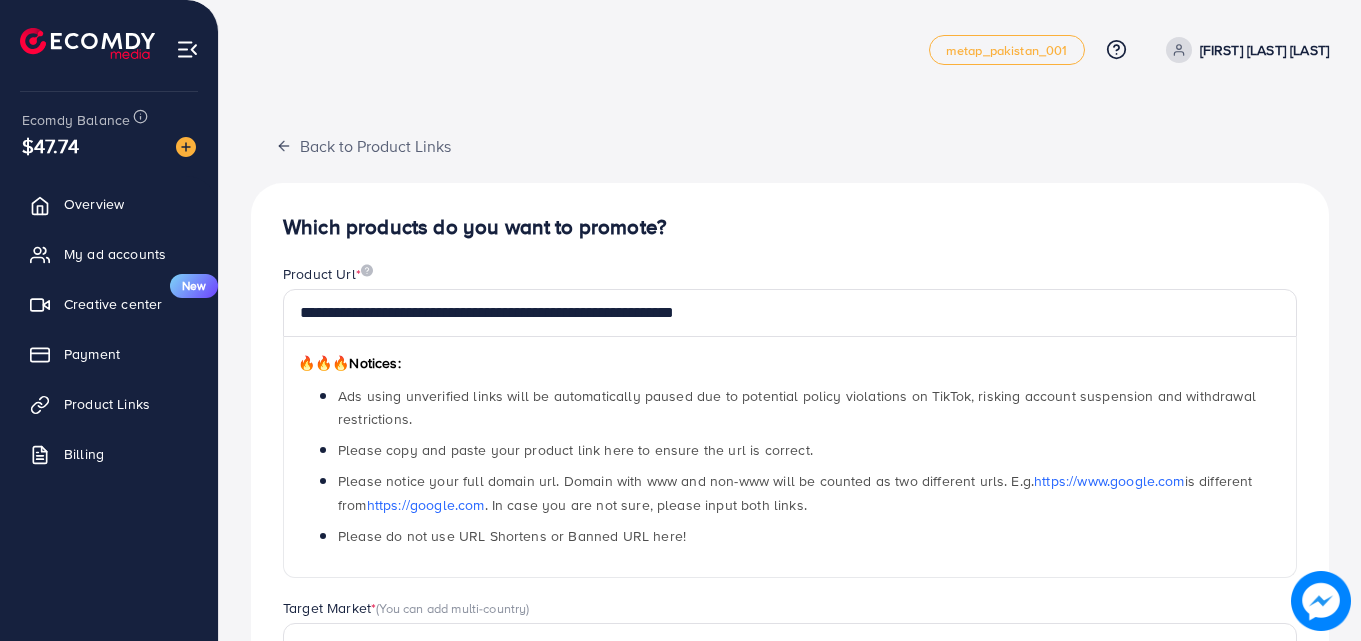click on "**********" at bounding box center (790, 431) 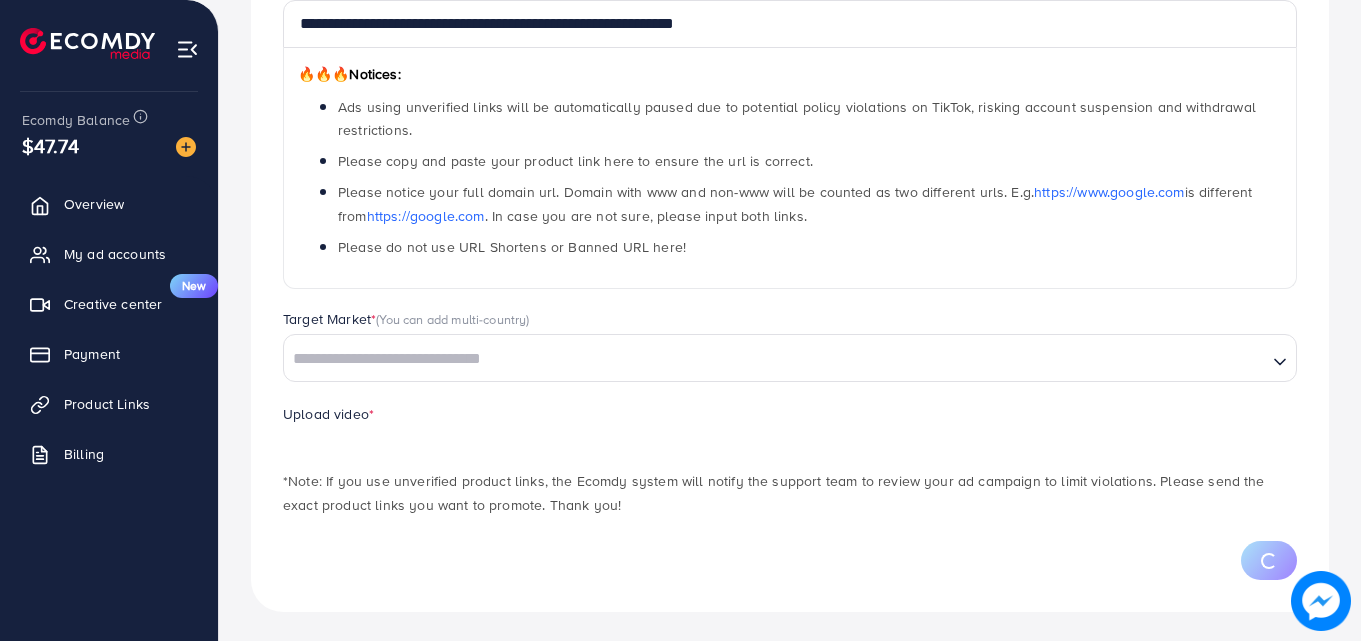 scroll, scrollTop: 292, scrollLeft: 0, axis: vertical 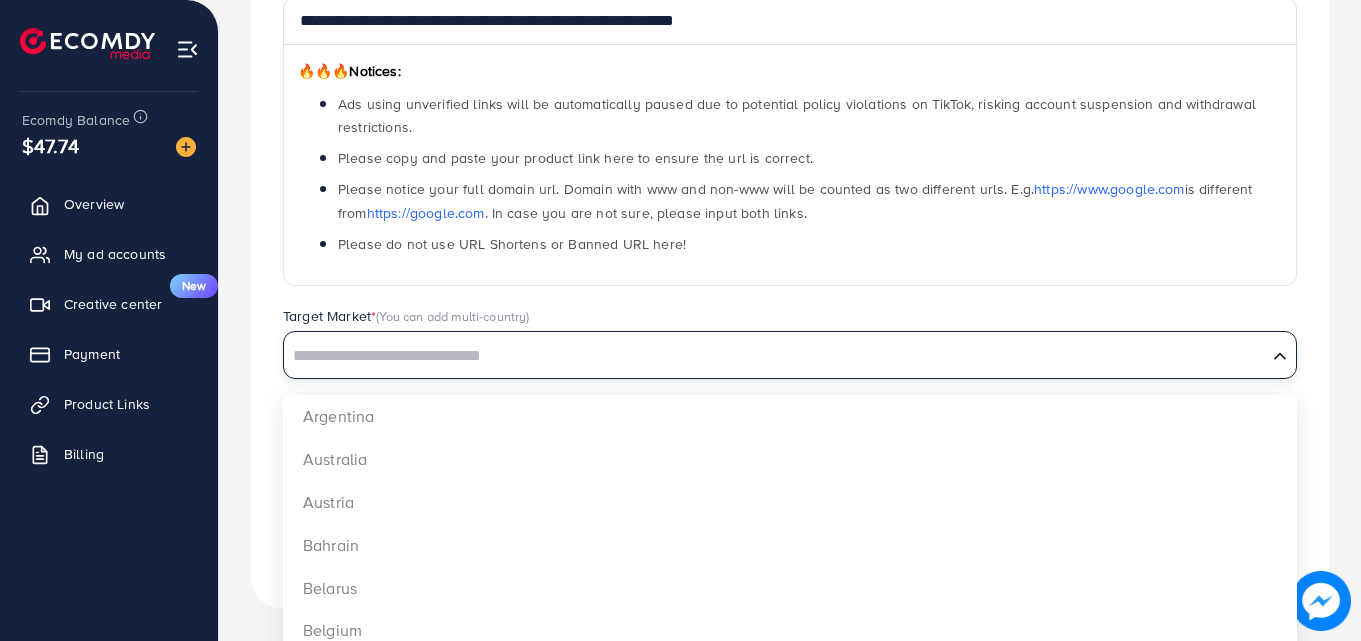 click at bounding box center [775, 356] 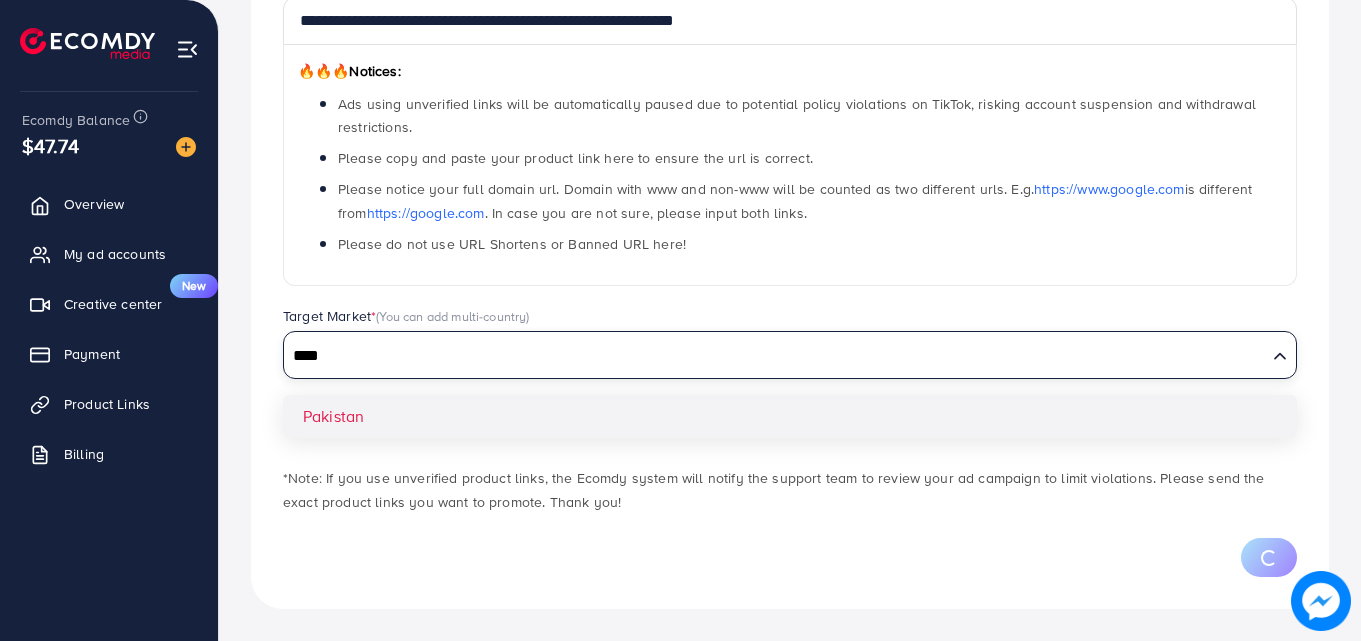 type on "****" 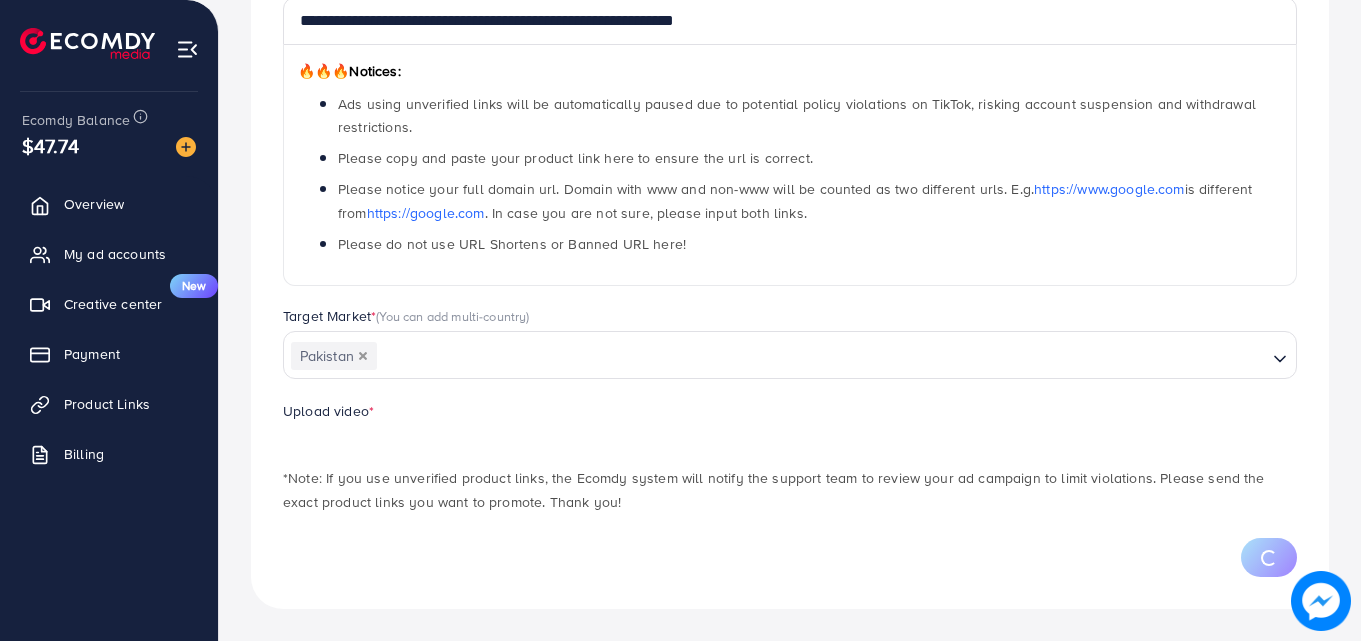 click on "**********" at bounding box center (790, 250) 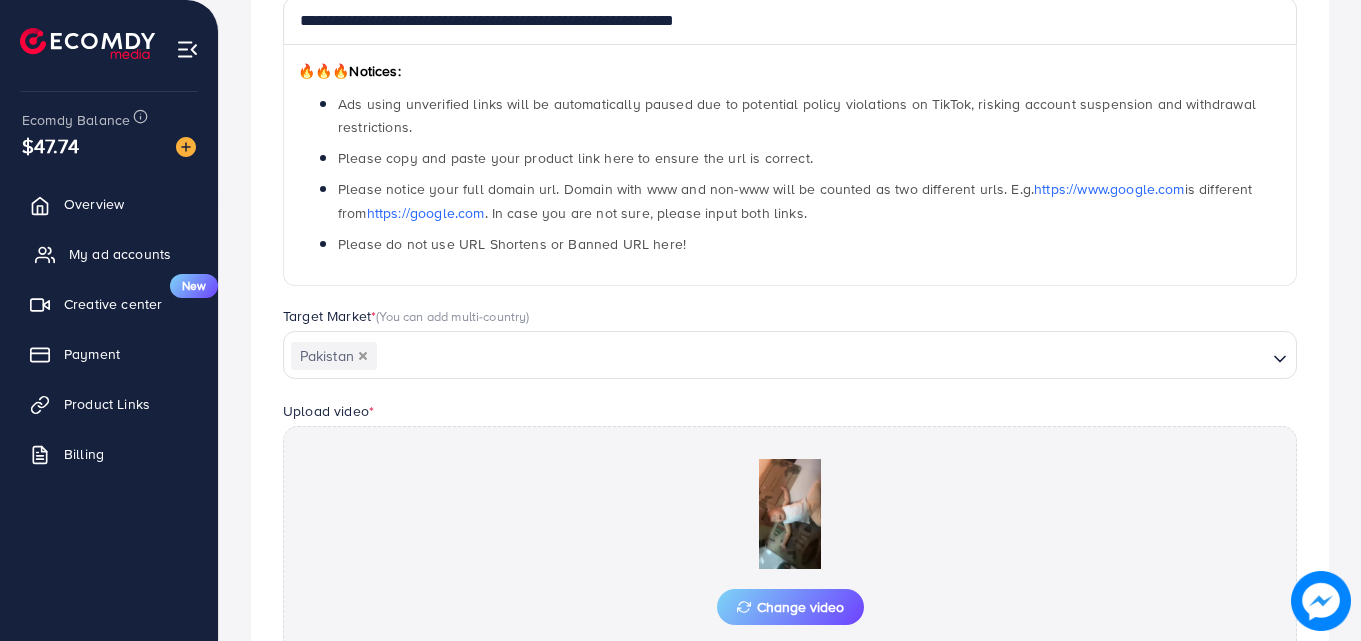 click on "My ad accounts" at bounding box center [120, 254] 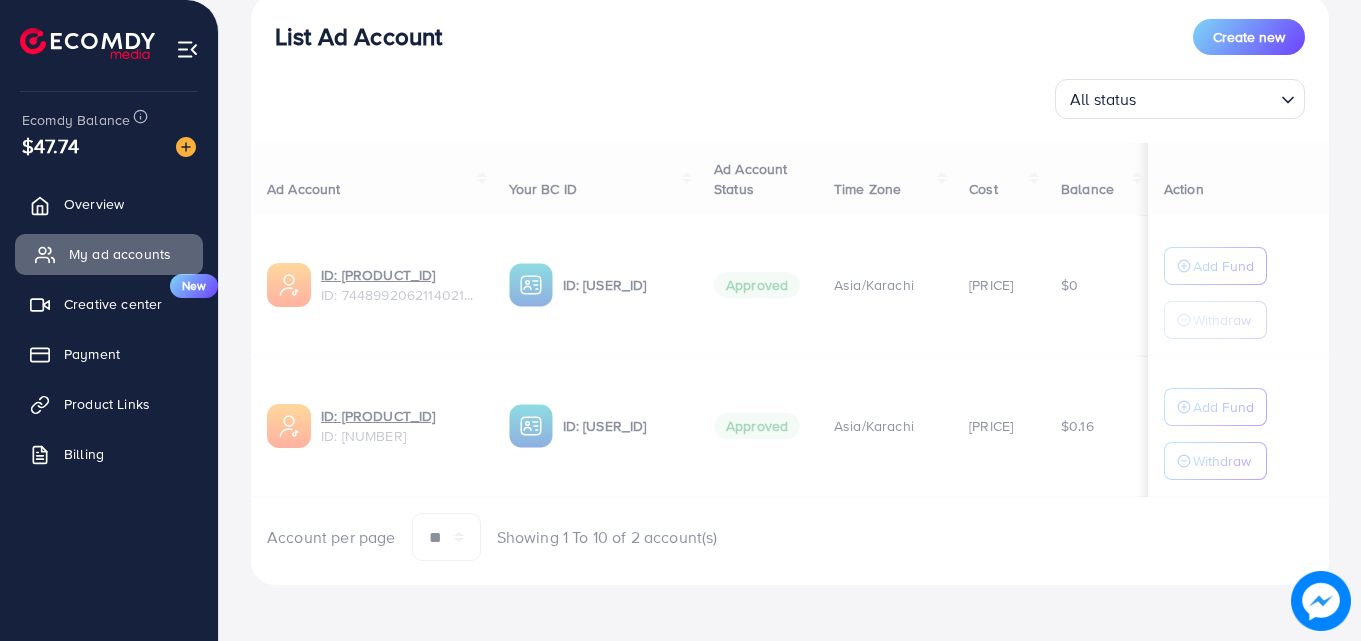 scroll, scrollTop: 0, scrollLeft: 0, axis: both 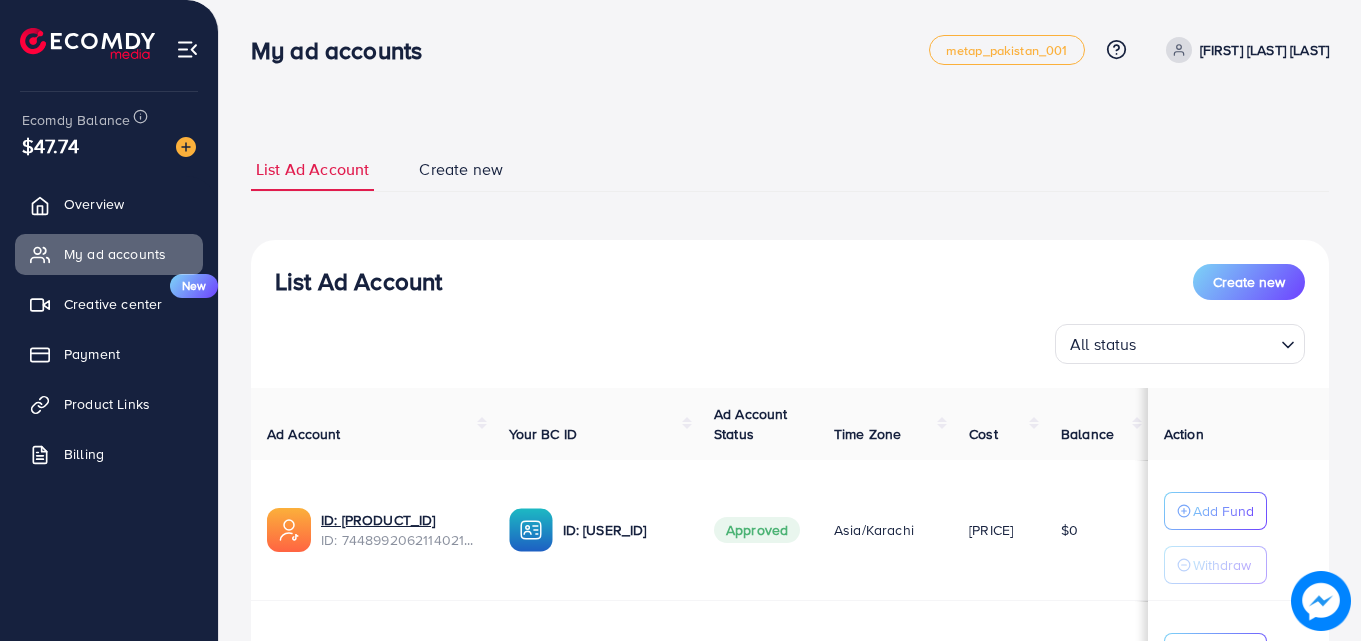 click on "Asia/Karachi" at bounding box center (885, 530) 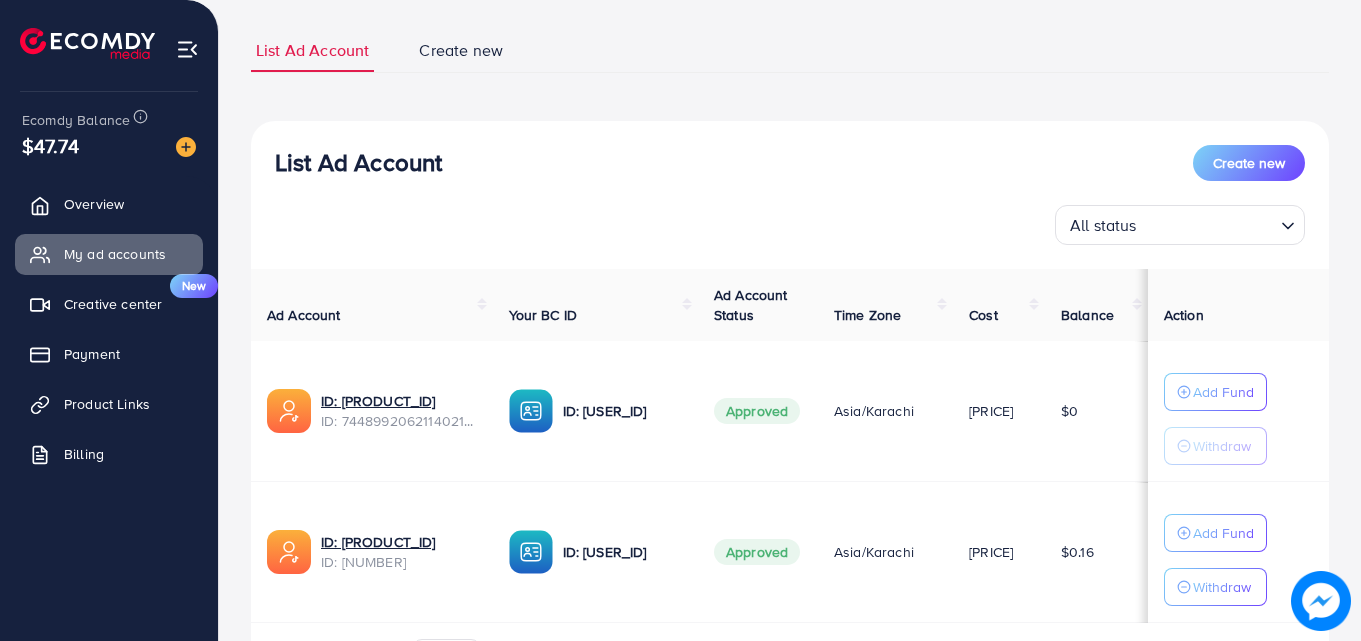 scroll, scrollTop: 122, scrollLeft: 0, axis: vertical 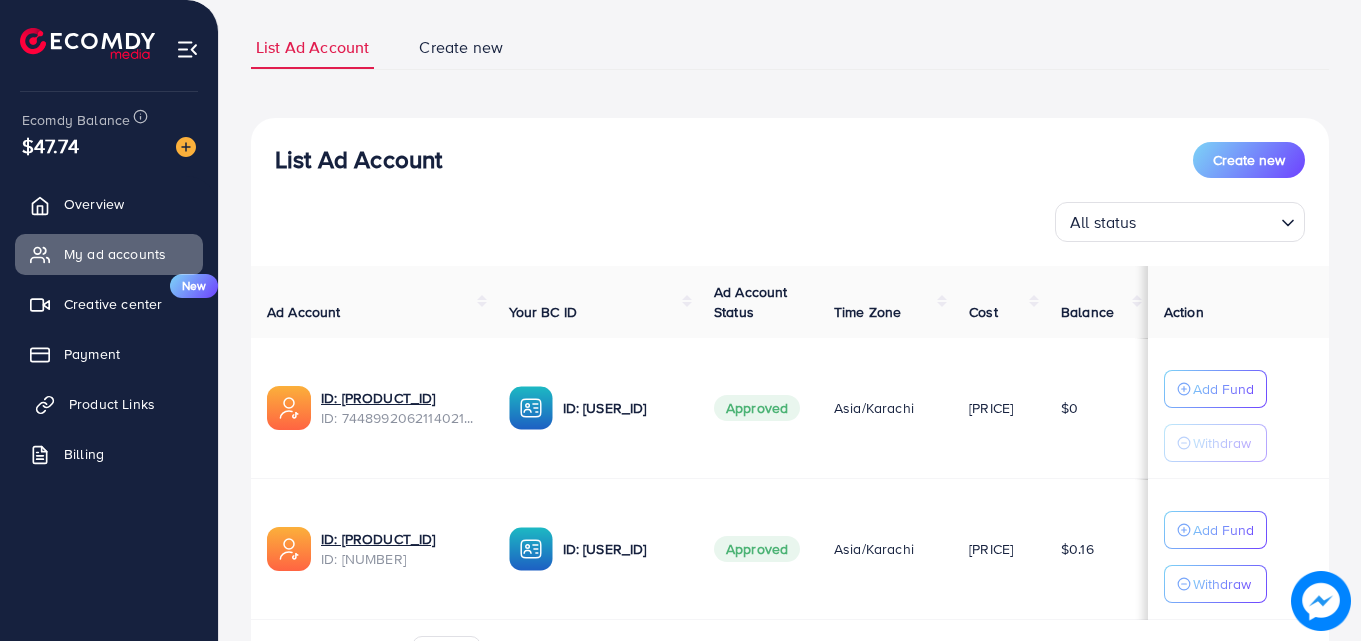 click on "Product Links" at bounding box center (112, 404) 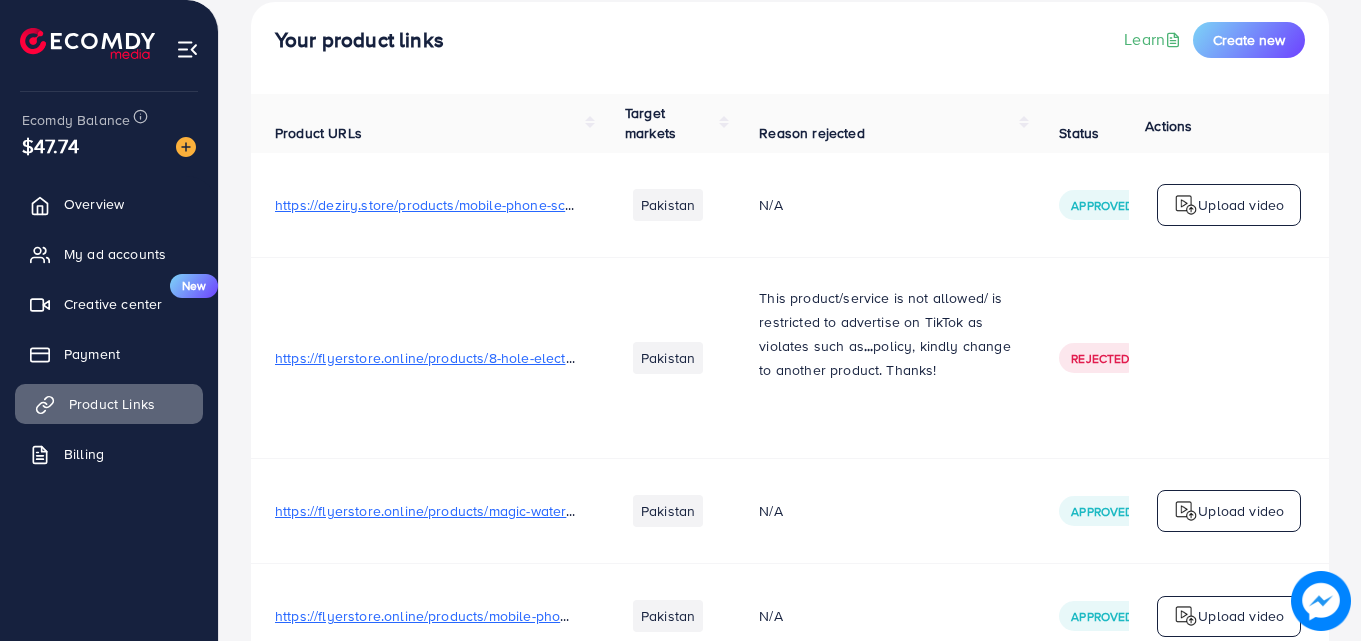 scroll, scrollTop: 0, scrollLeft: 0, axis: both 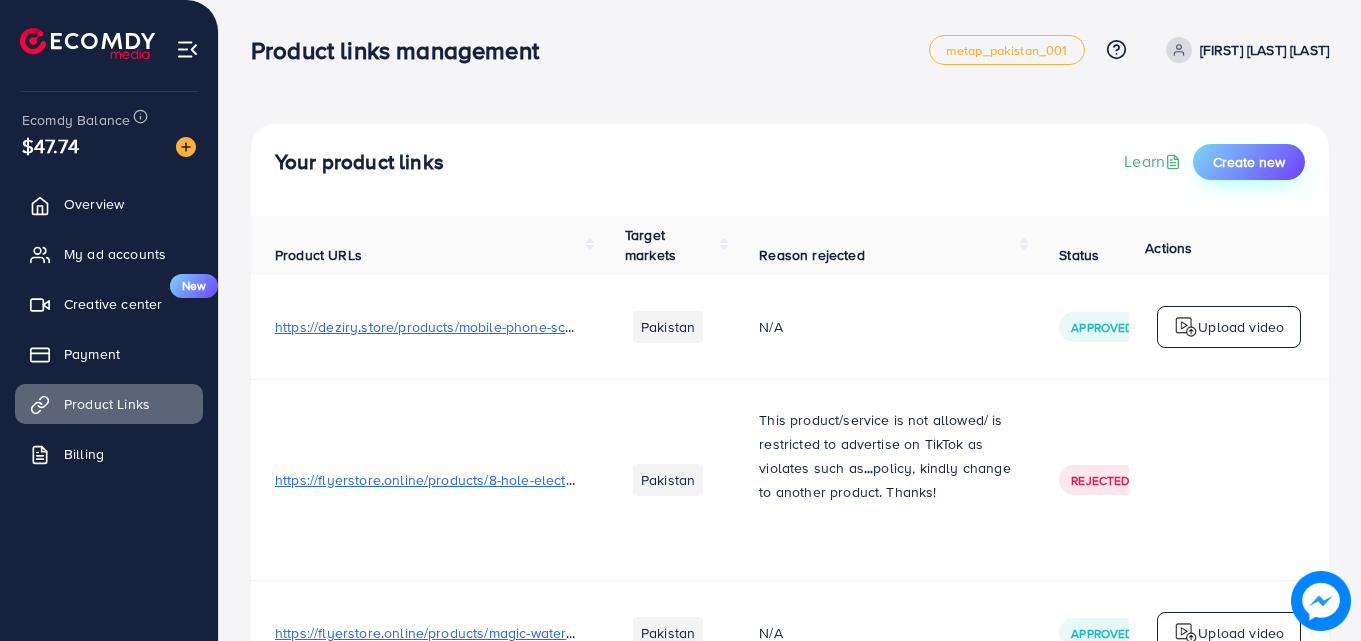 click on "Create new" at bounding box center (1249, 162) 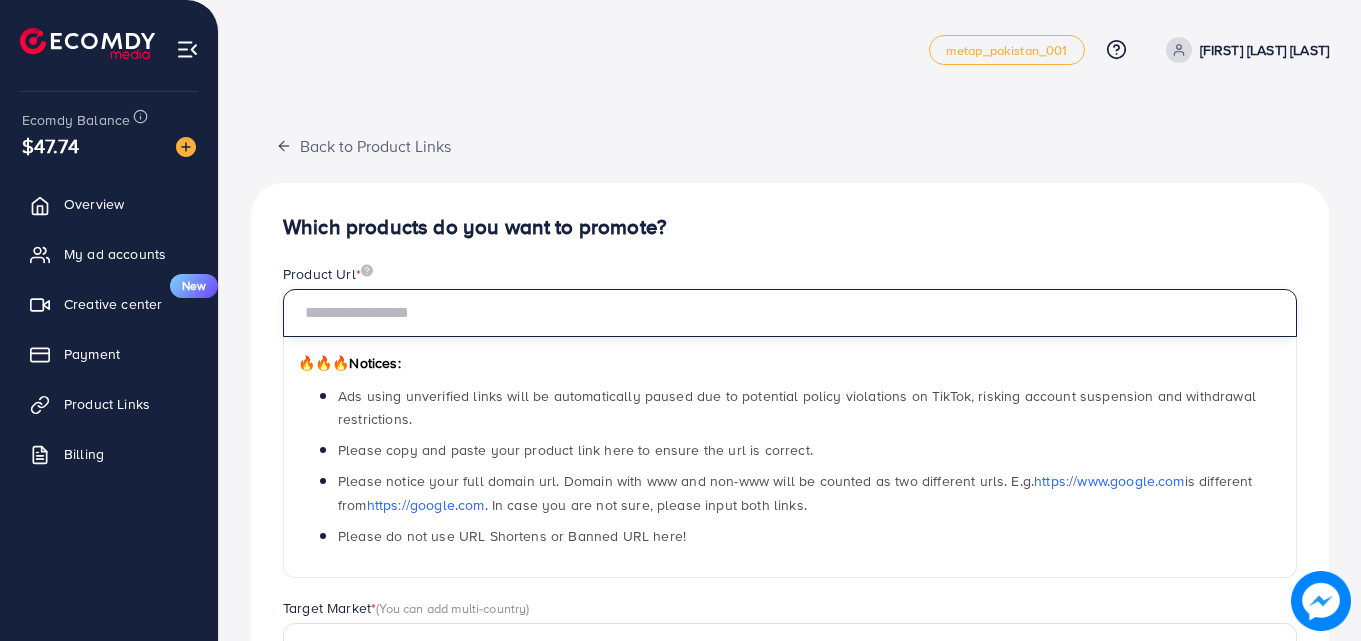 click at bounding box center [790, 313] 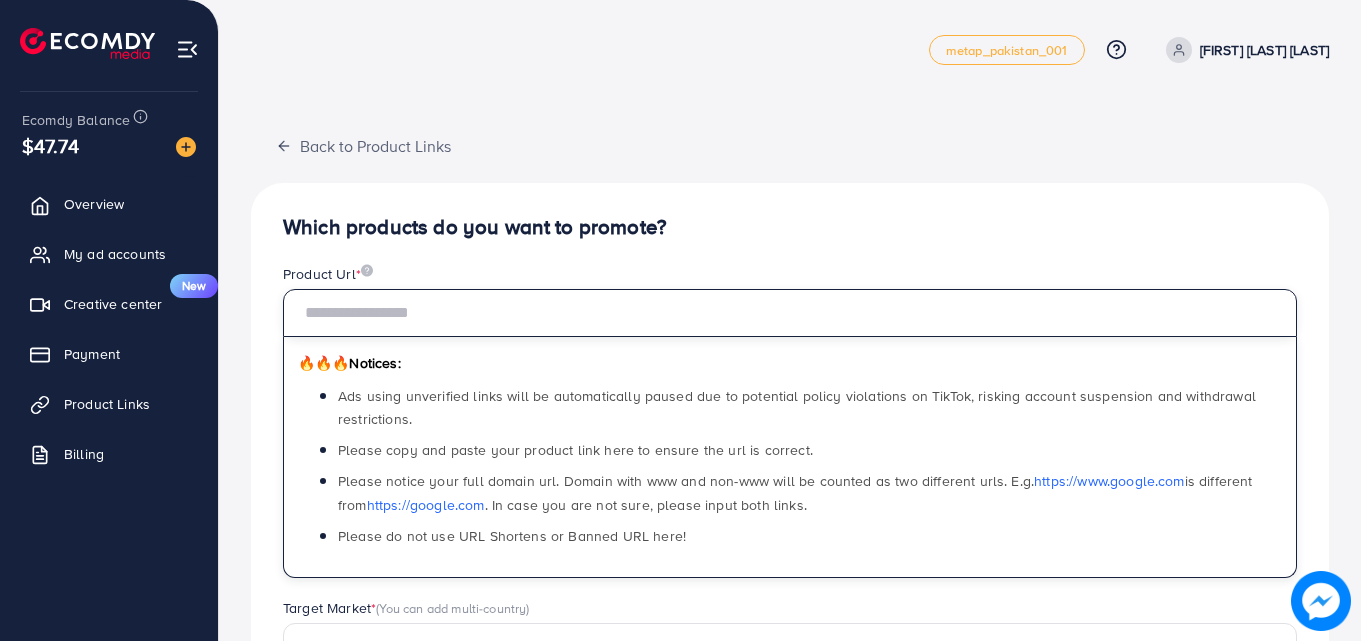 click at bounding box center (790, 313) 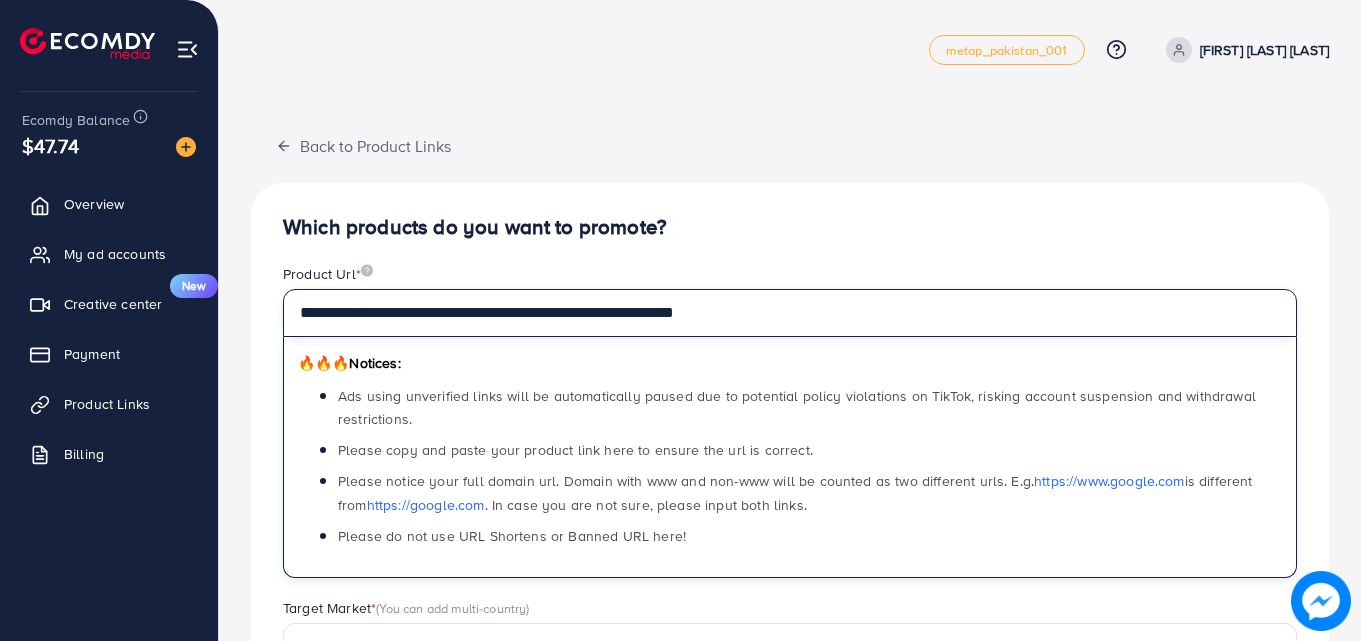 type on "**********" 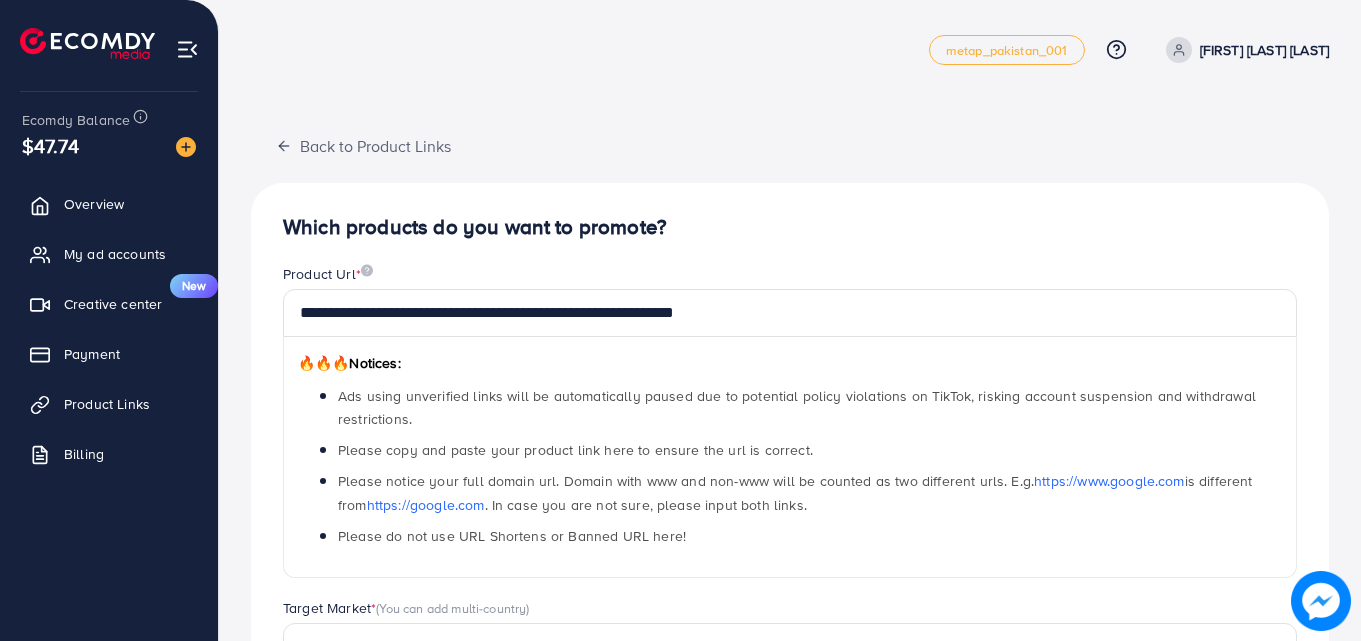 click on "Ads using unverified links will be automatically paused due to potential policy violations on TikTok, risking account suspension and withdrawal restrictions." at bounding box center (810, 407) 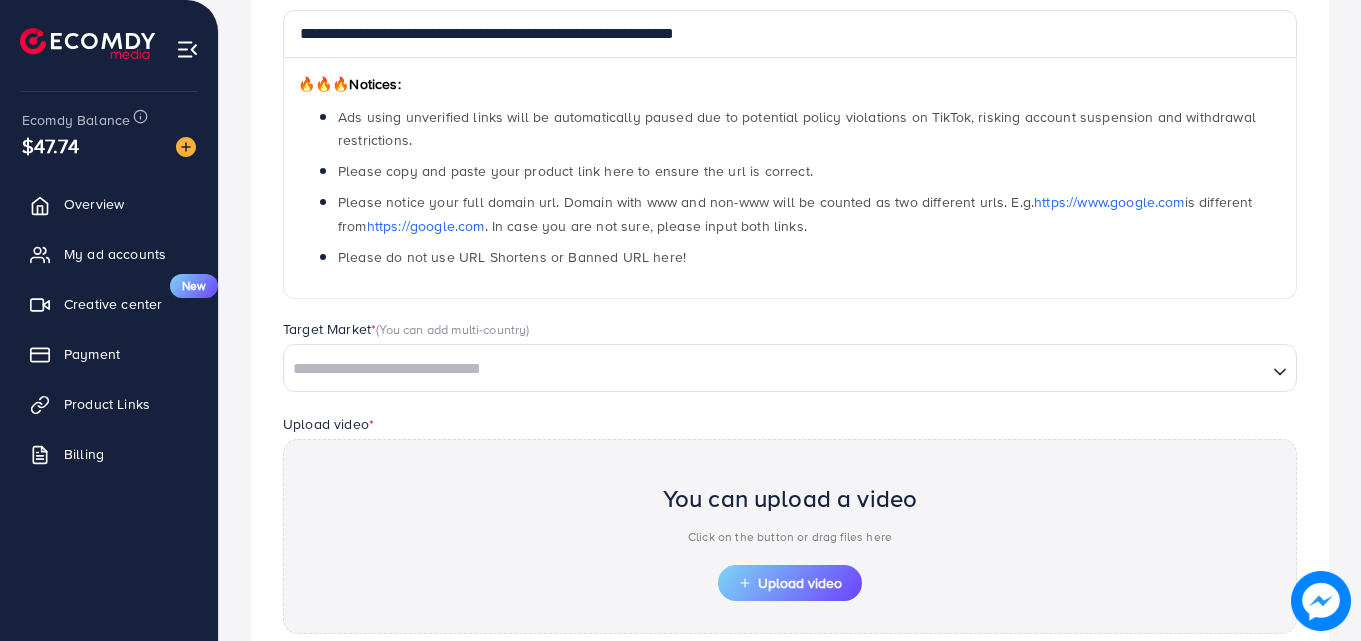 scroll, scrollTop: 280, scrollLeft: 0, axis: vertical 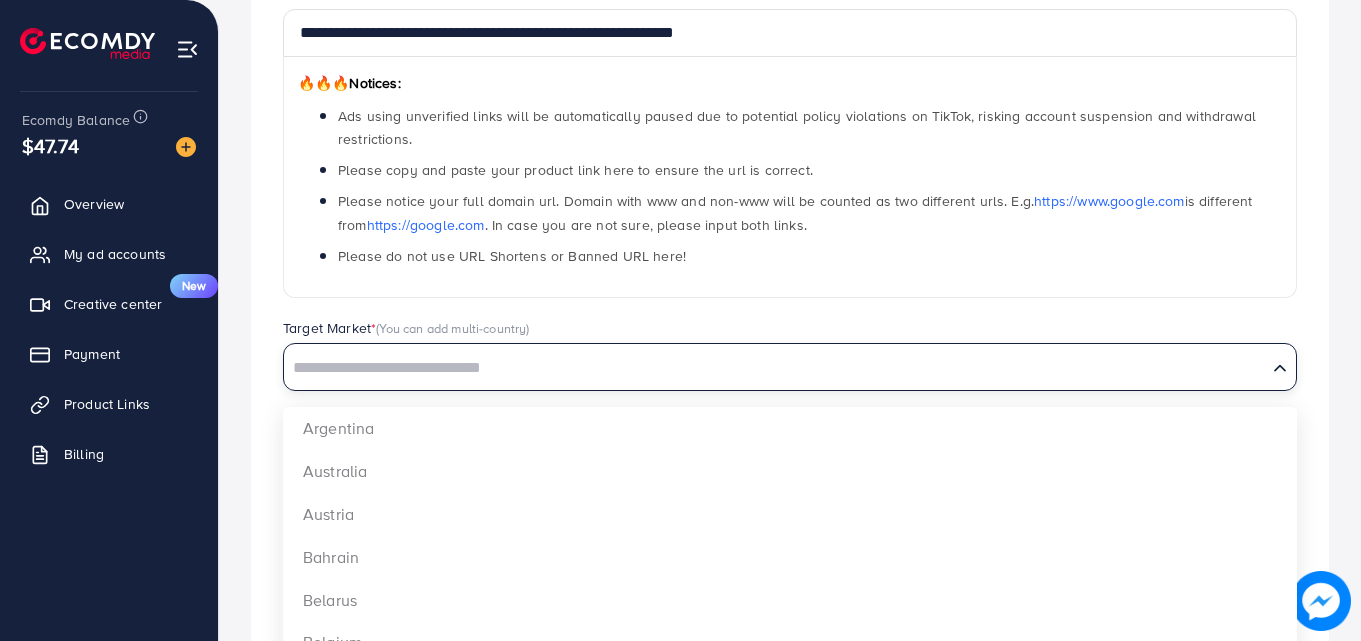 click on "Loading..." at bounding box center [790, 367] 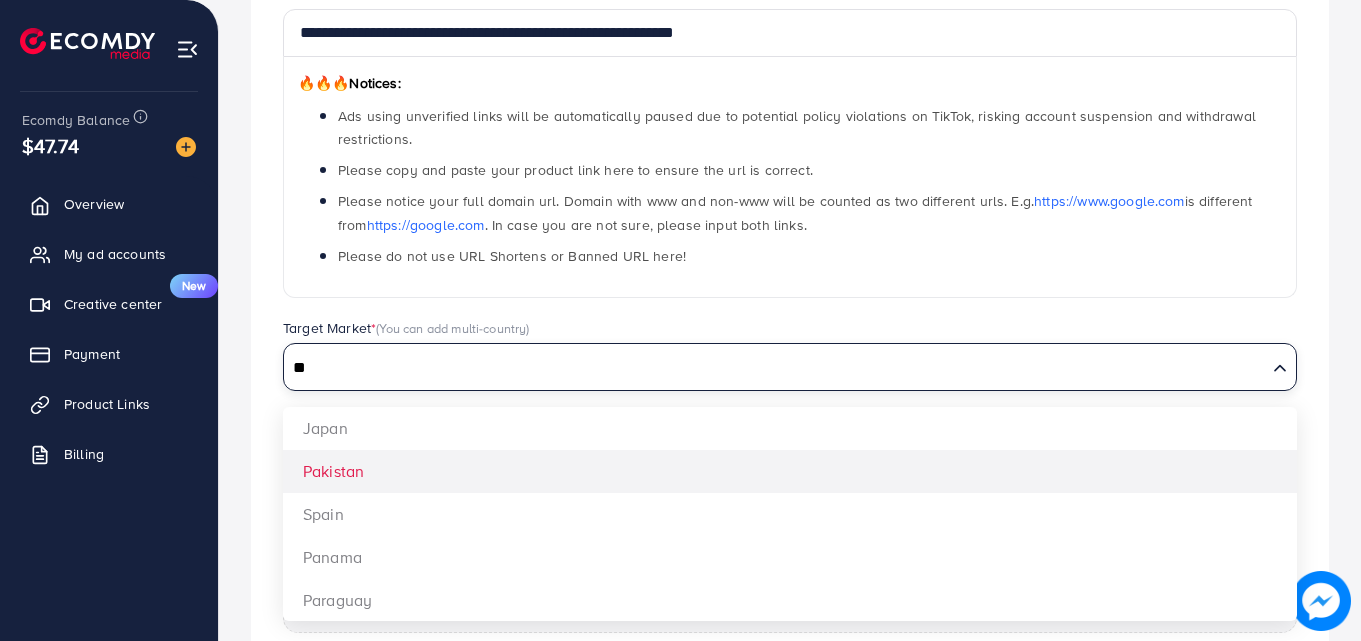 type on "**" 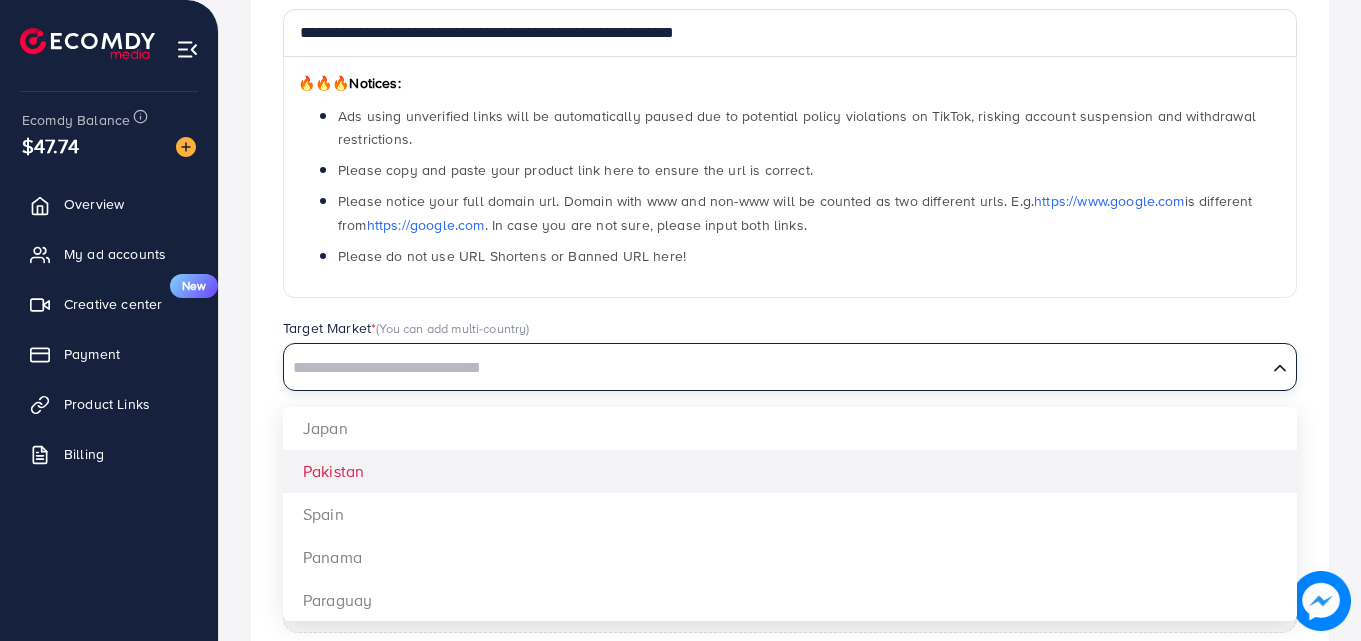click on "**********" at bounding box center (790, 358) 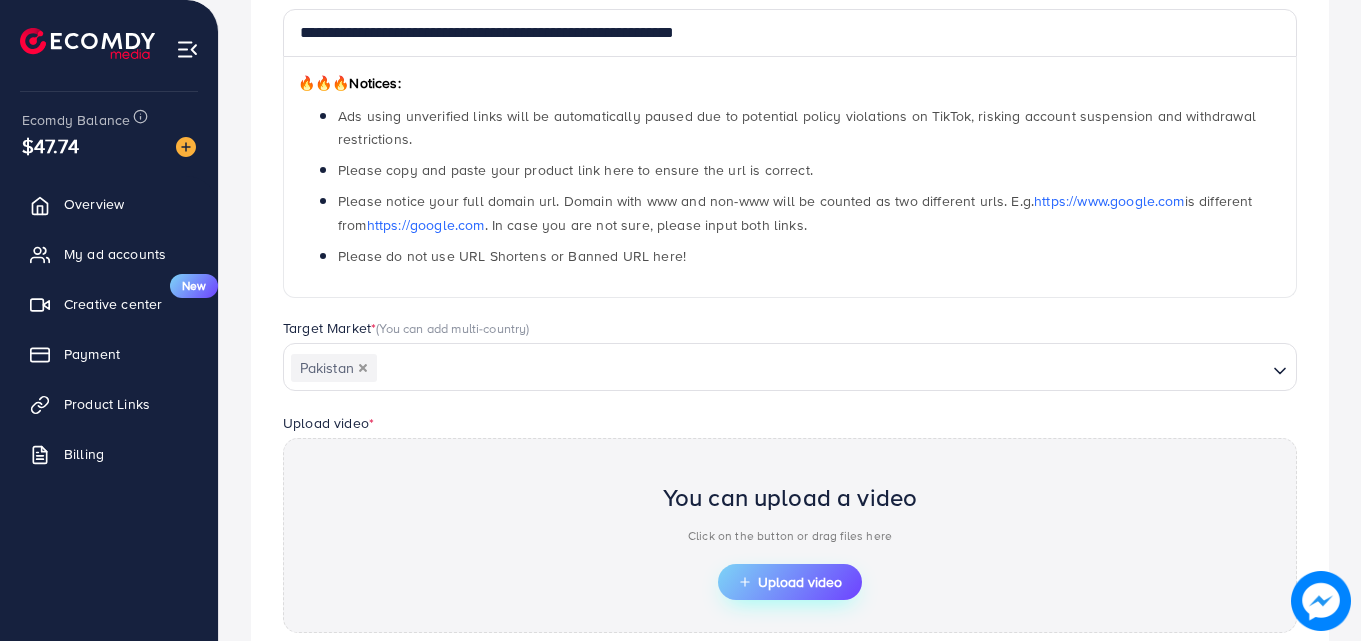 click on "Upload video" at bounding box center (790, 582) 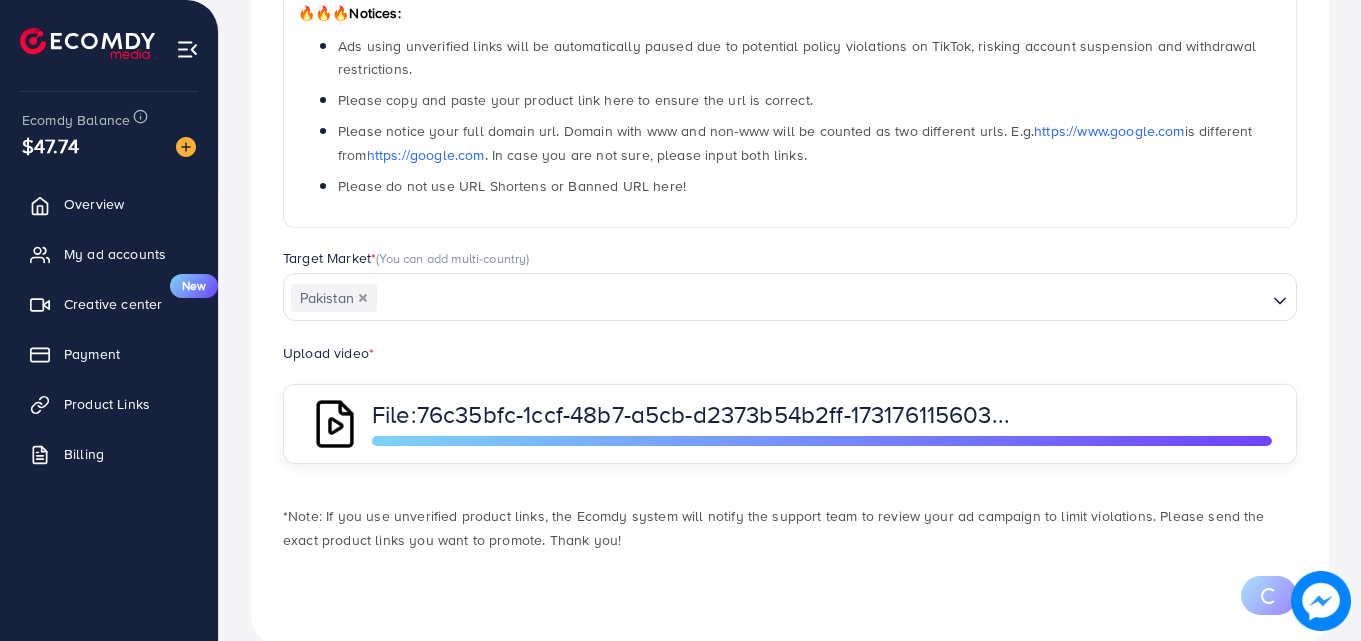 scroll, scrollTop: 383, scrollLeft: 0, axis: vertical 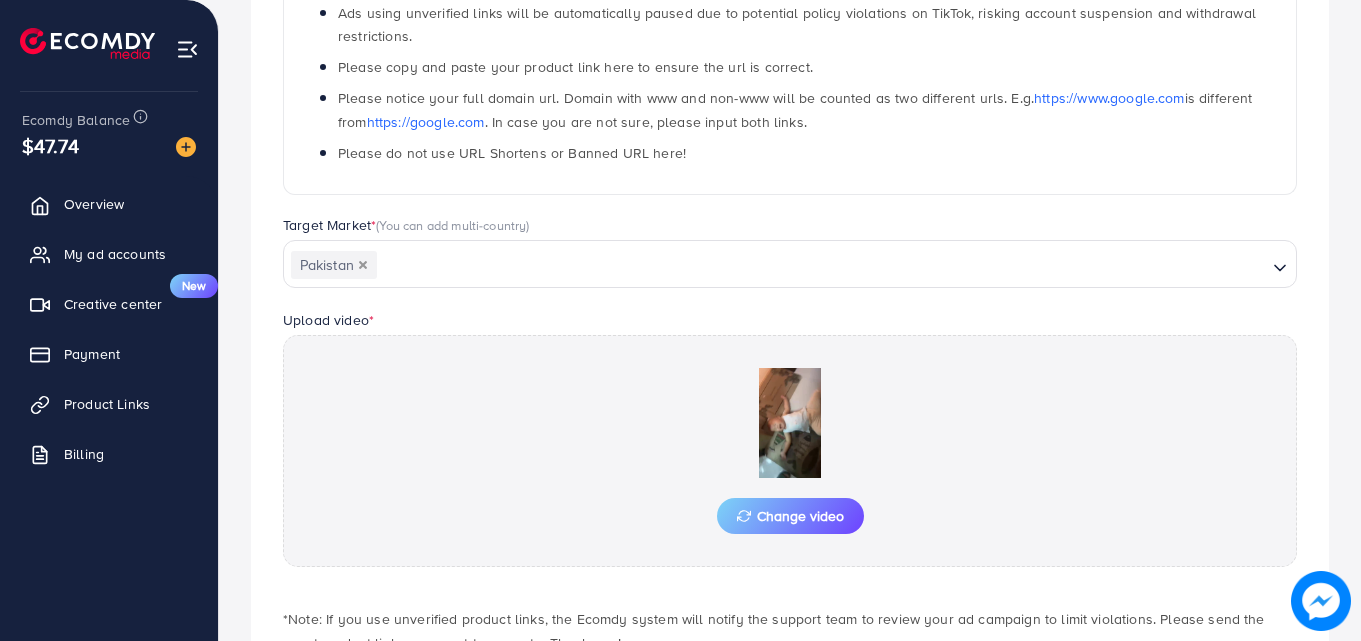drag, startPoint x: 1360, startPoint y: 539, endPoint x: 1365, endPoint y: 570, distance: 31.400637 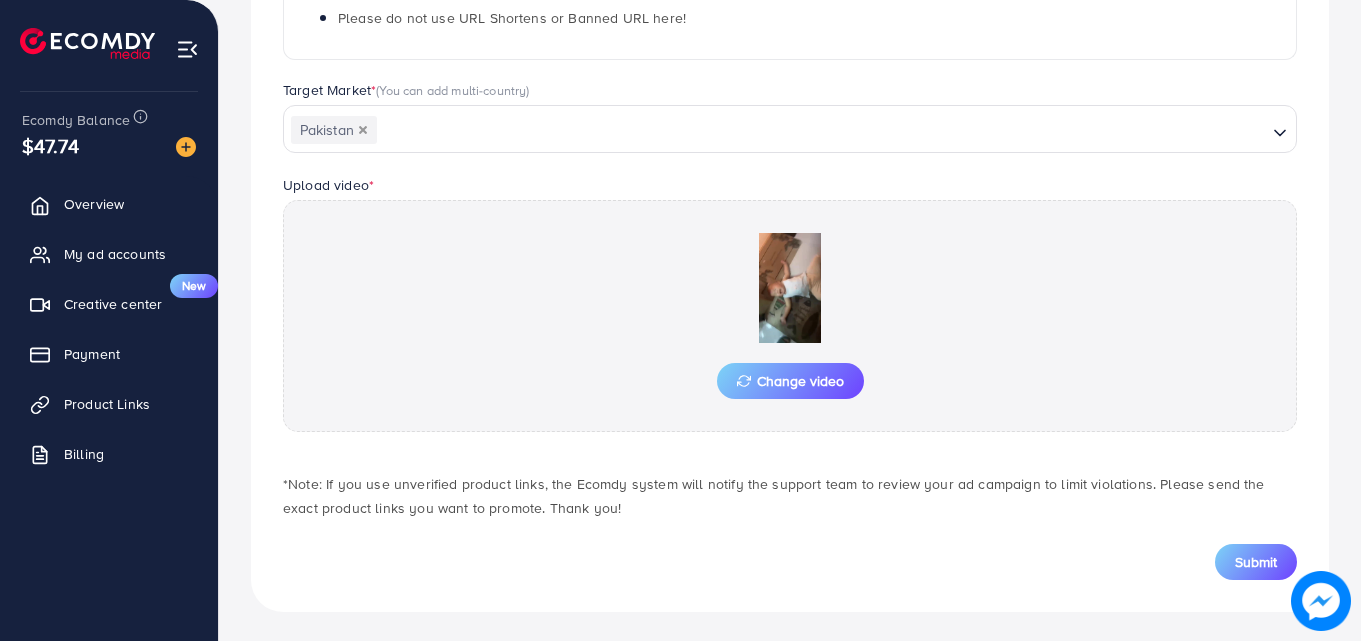 scroll, scrollTop: 521, scrollLeft: 0, axis: vertical 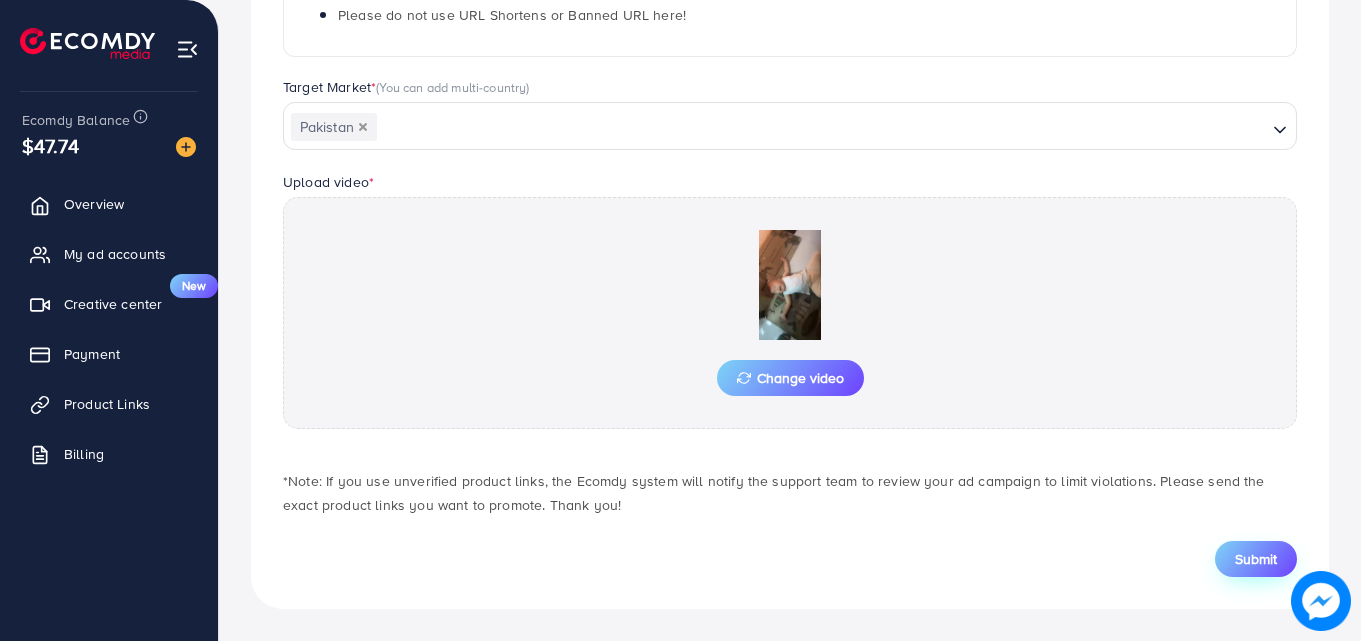 click on "Submit" at bounding box center (1256, 559) 